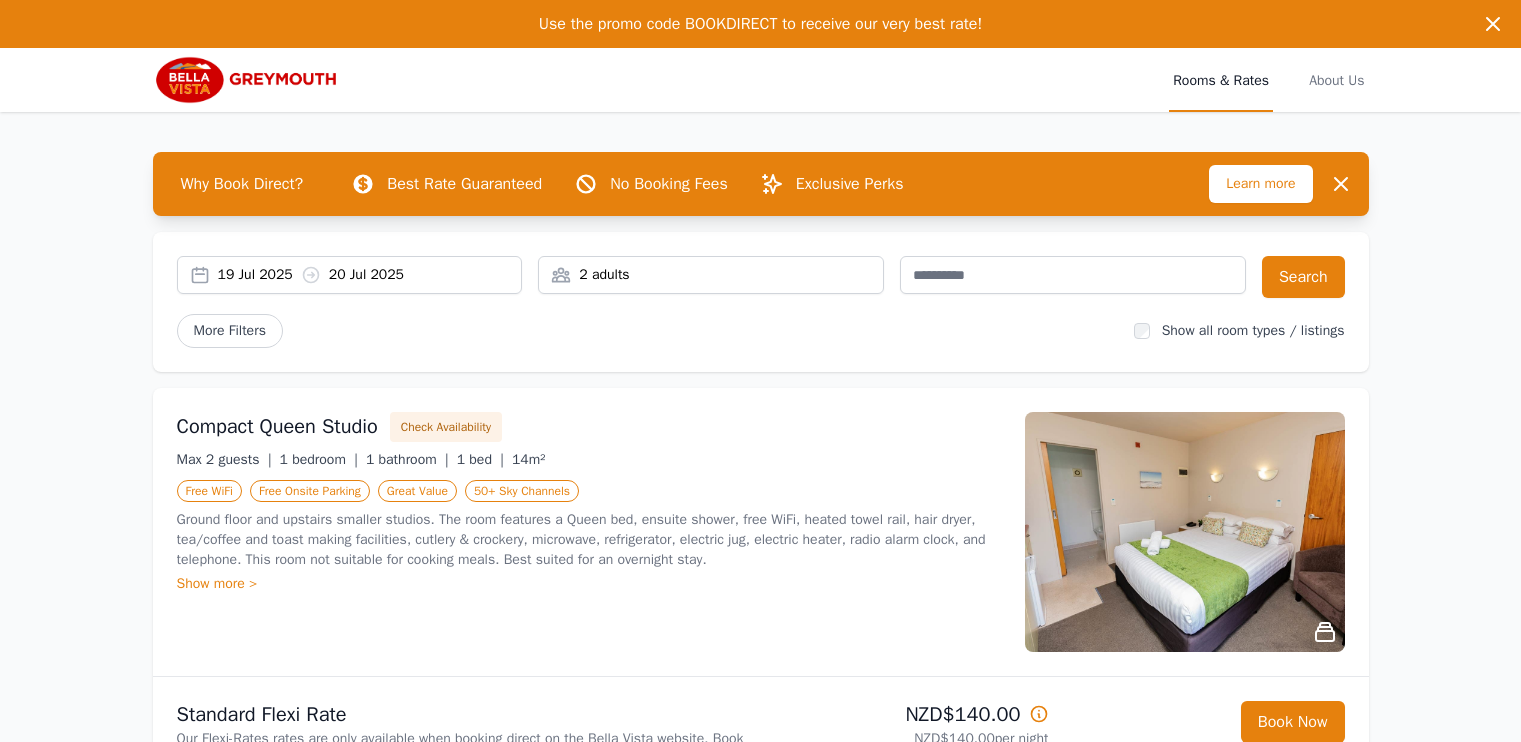 scroll, scrollTop: 0, scrollLeft: 0, axis: both 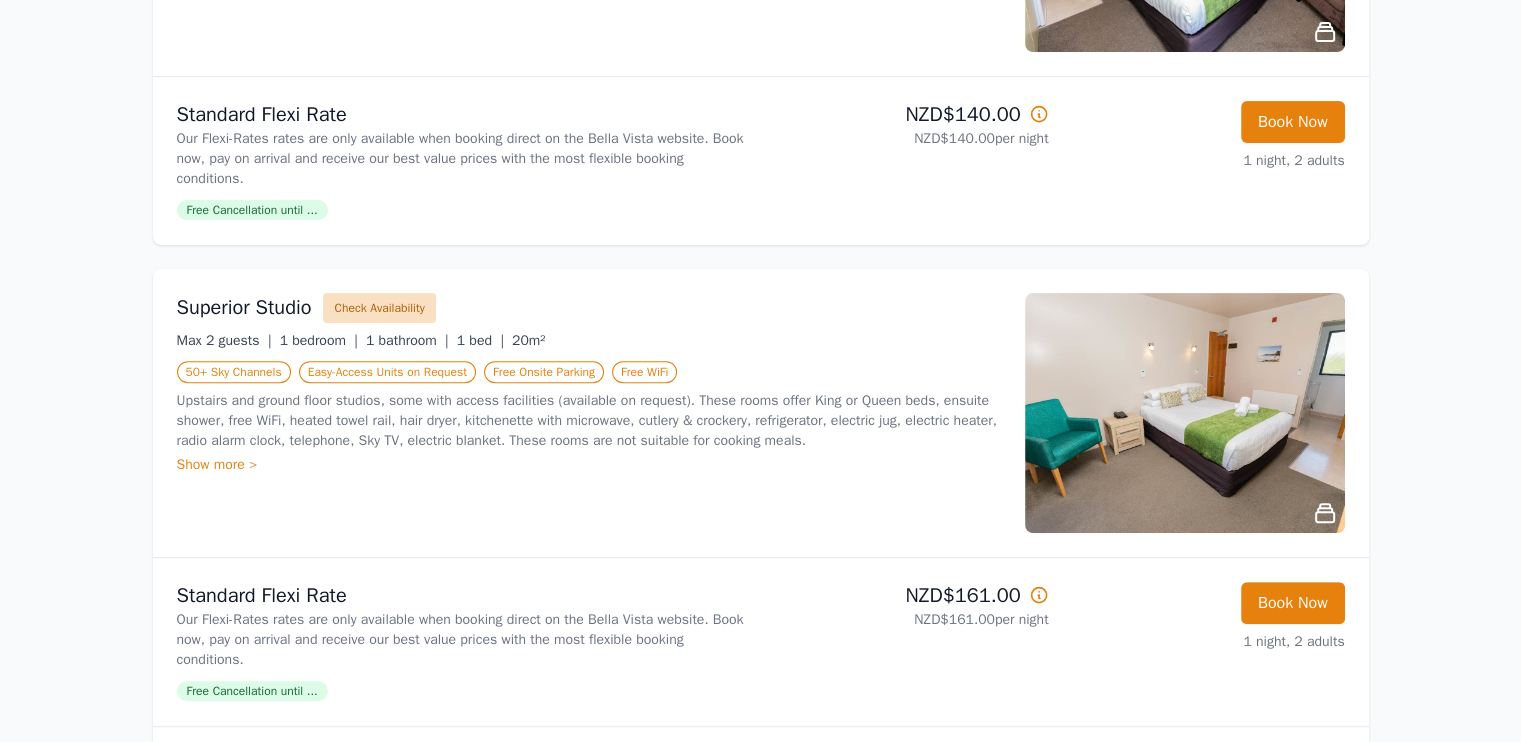 click on "Check Availability" at bounding box center (379, 308) 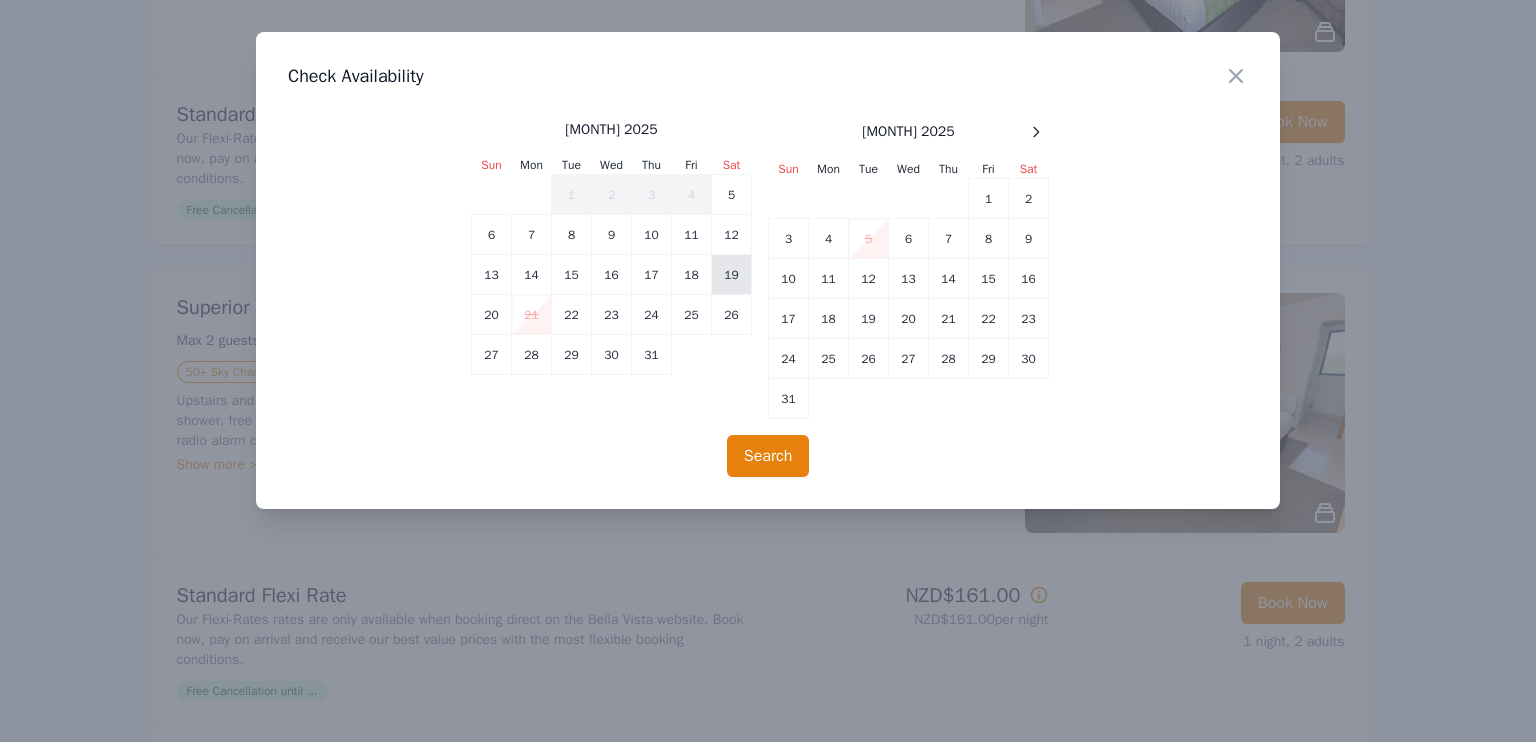 click on "19" at bounding box center (732, 195) 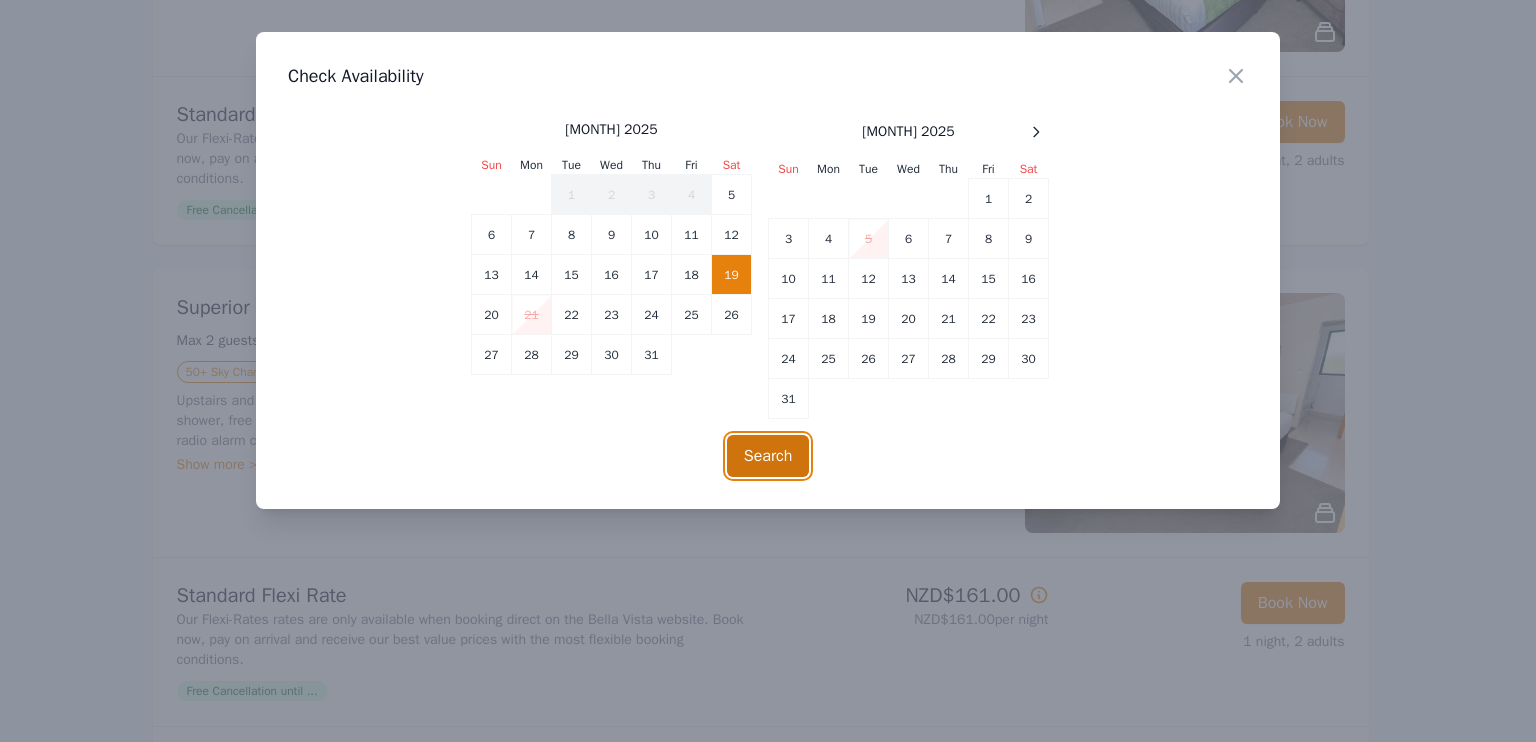 click on "Search" at bounding box center (768, 456) 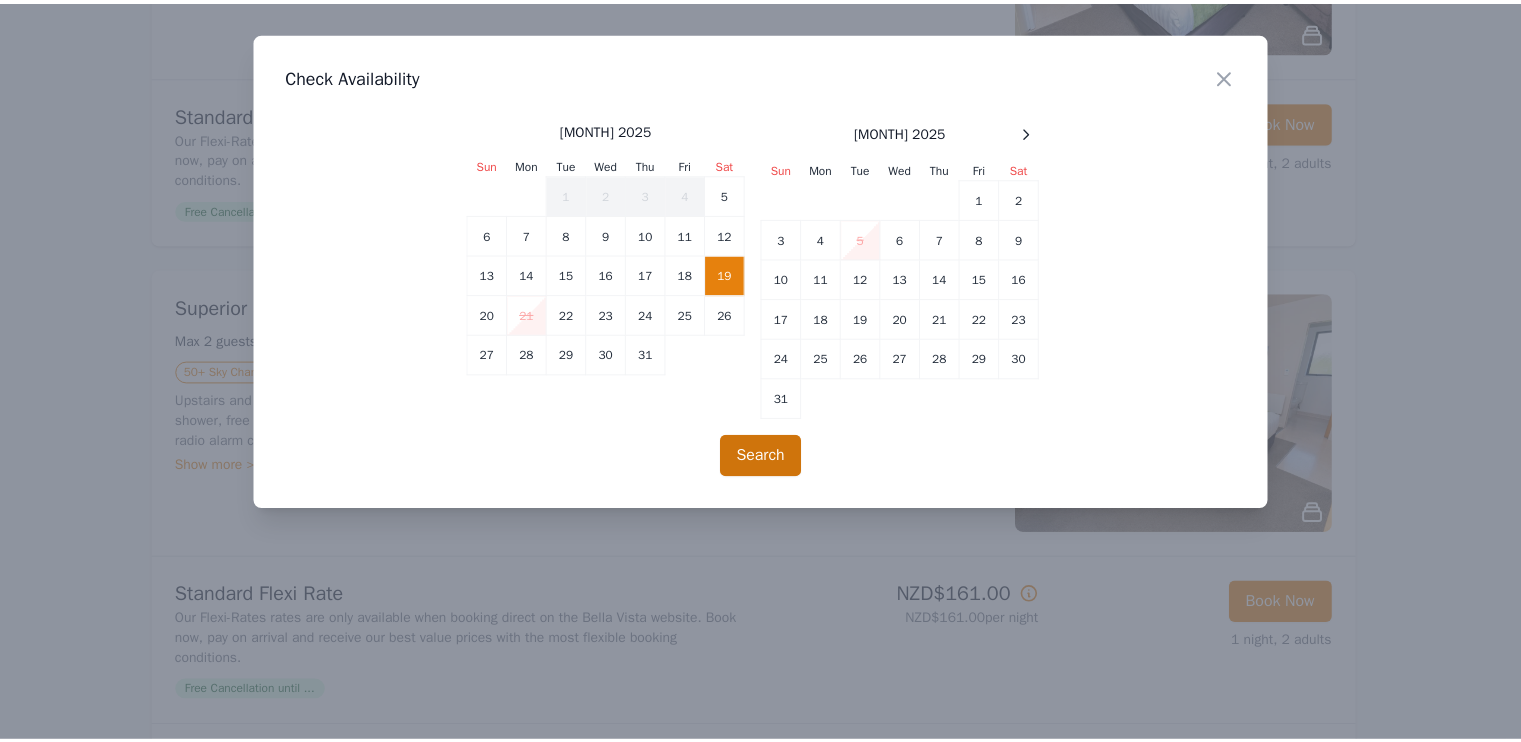 scroll, scrollTop: 96, scrollLeft: 0, axis: vertical 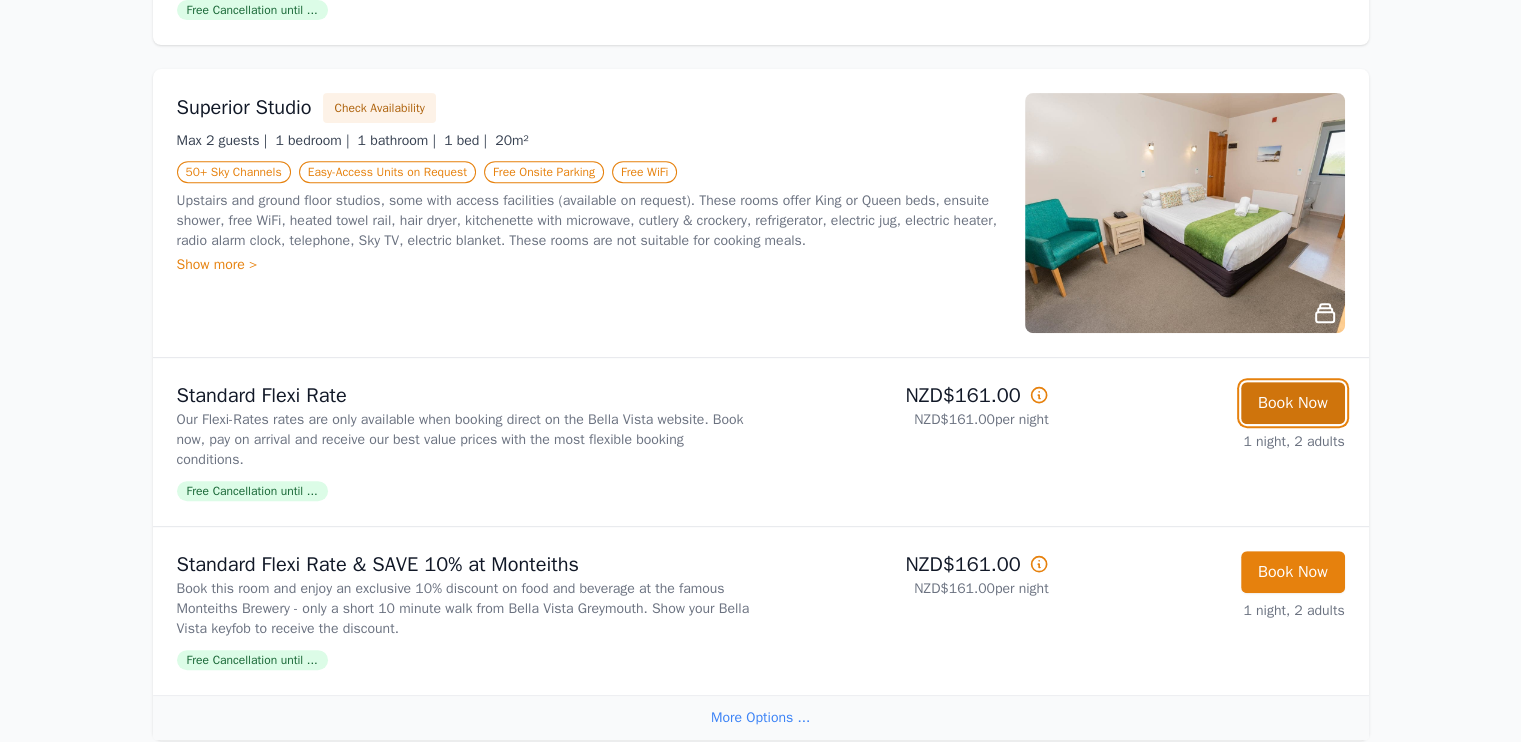 click on "Book Now" at bounding box center [1293, 403] 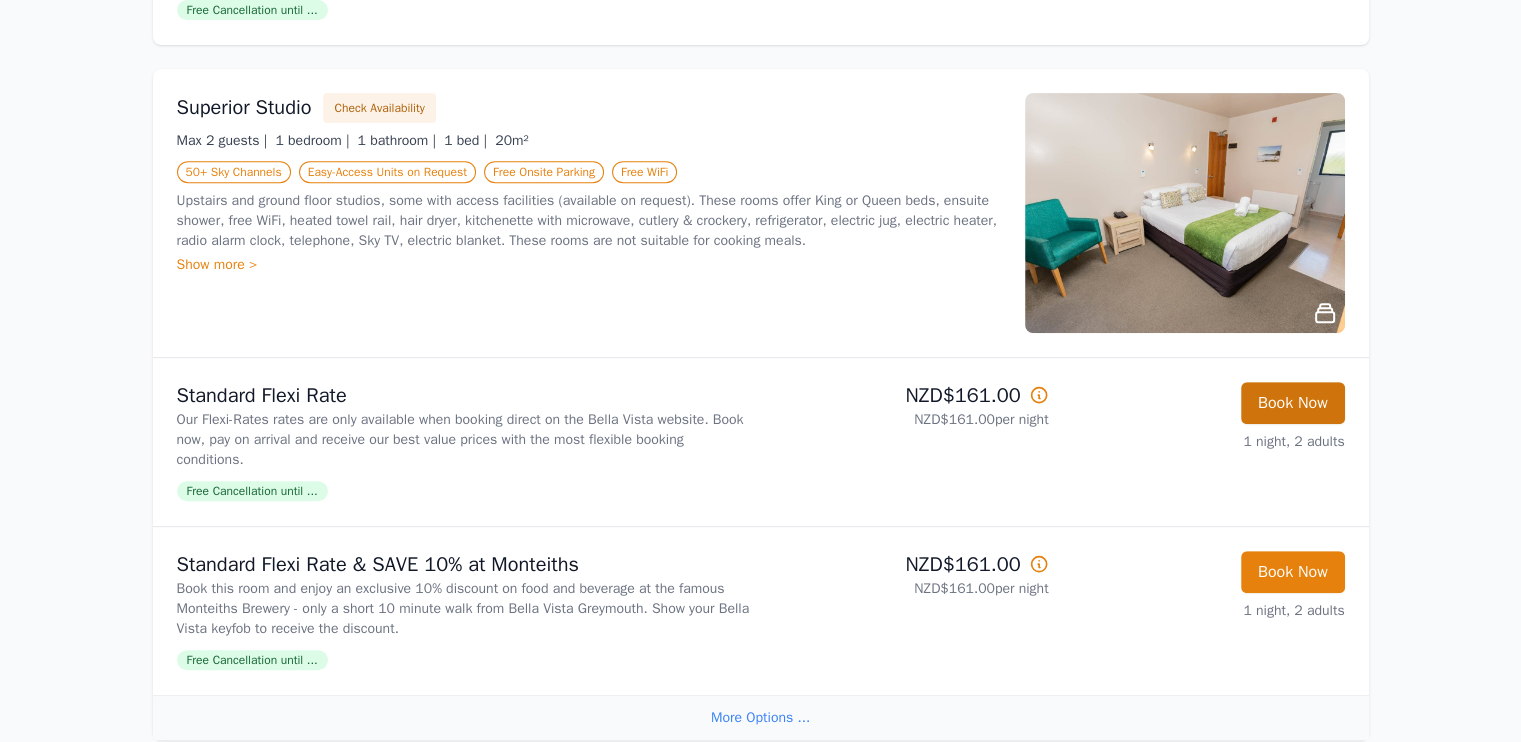 scroll, scrollTop: 96, scrollLeft: 0, axis: vertical 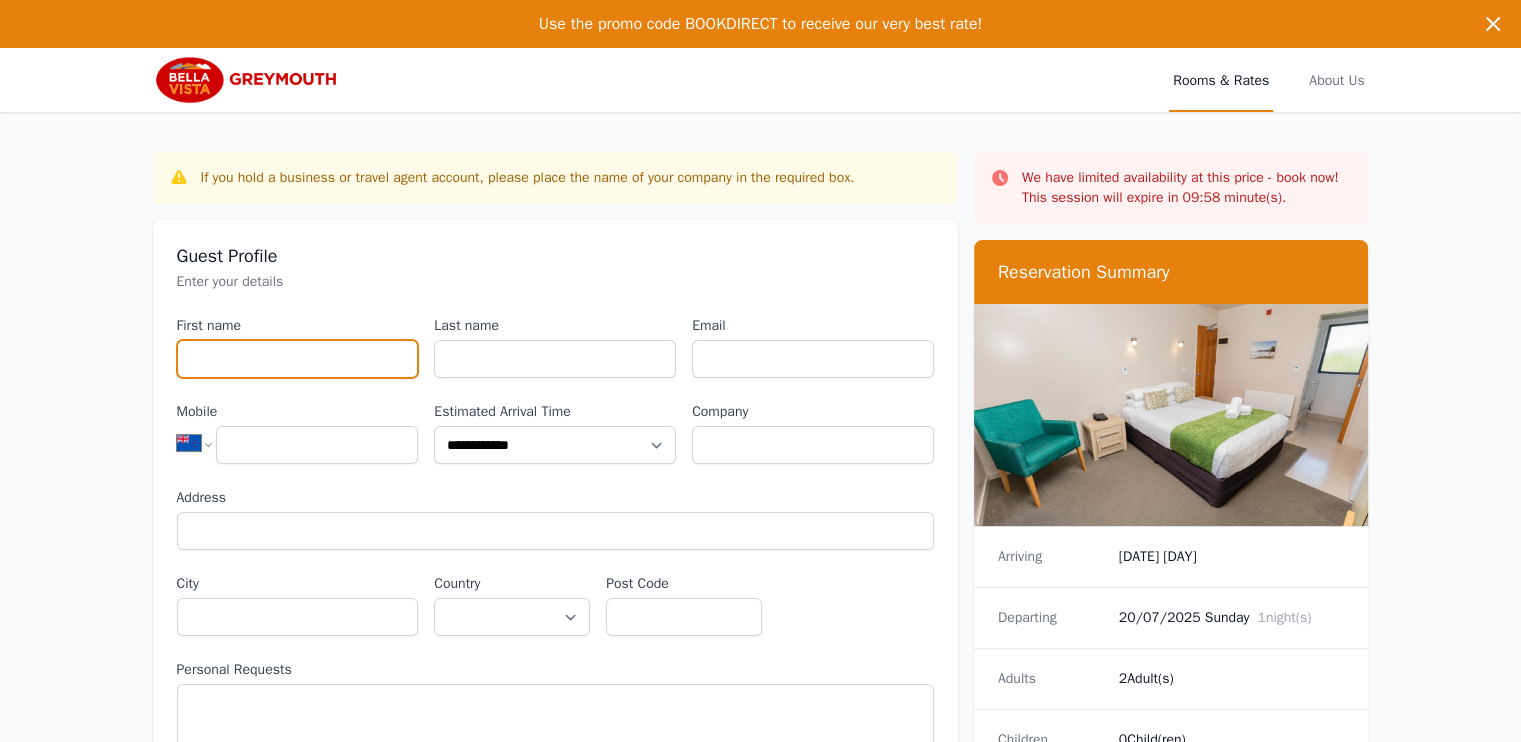 click on "First name" at bounding box center (298, 359) 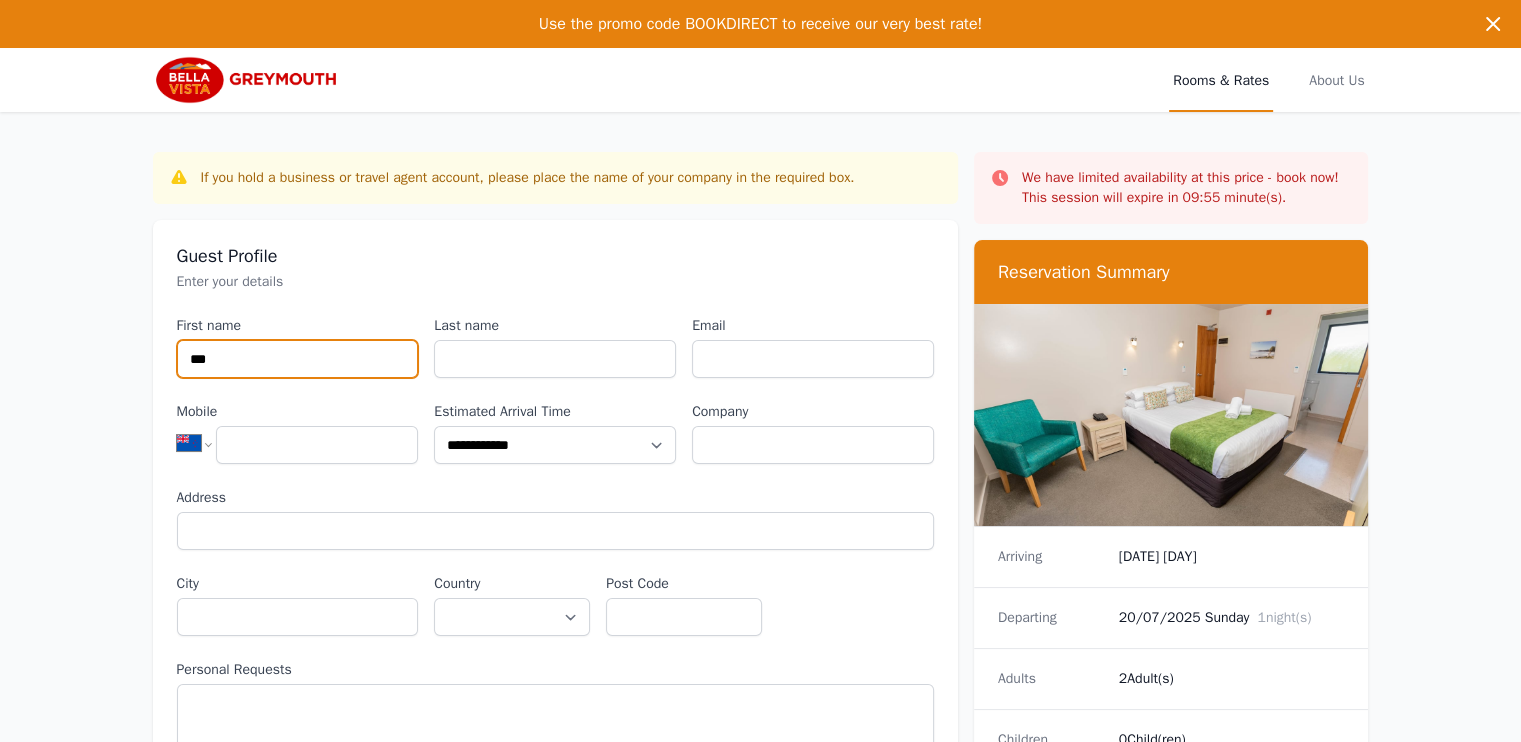 type on "***" 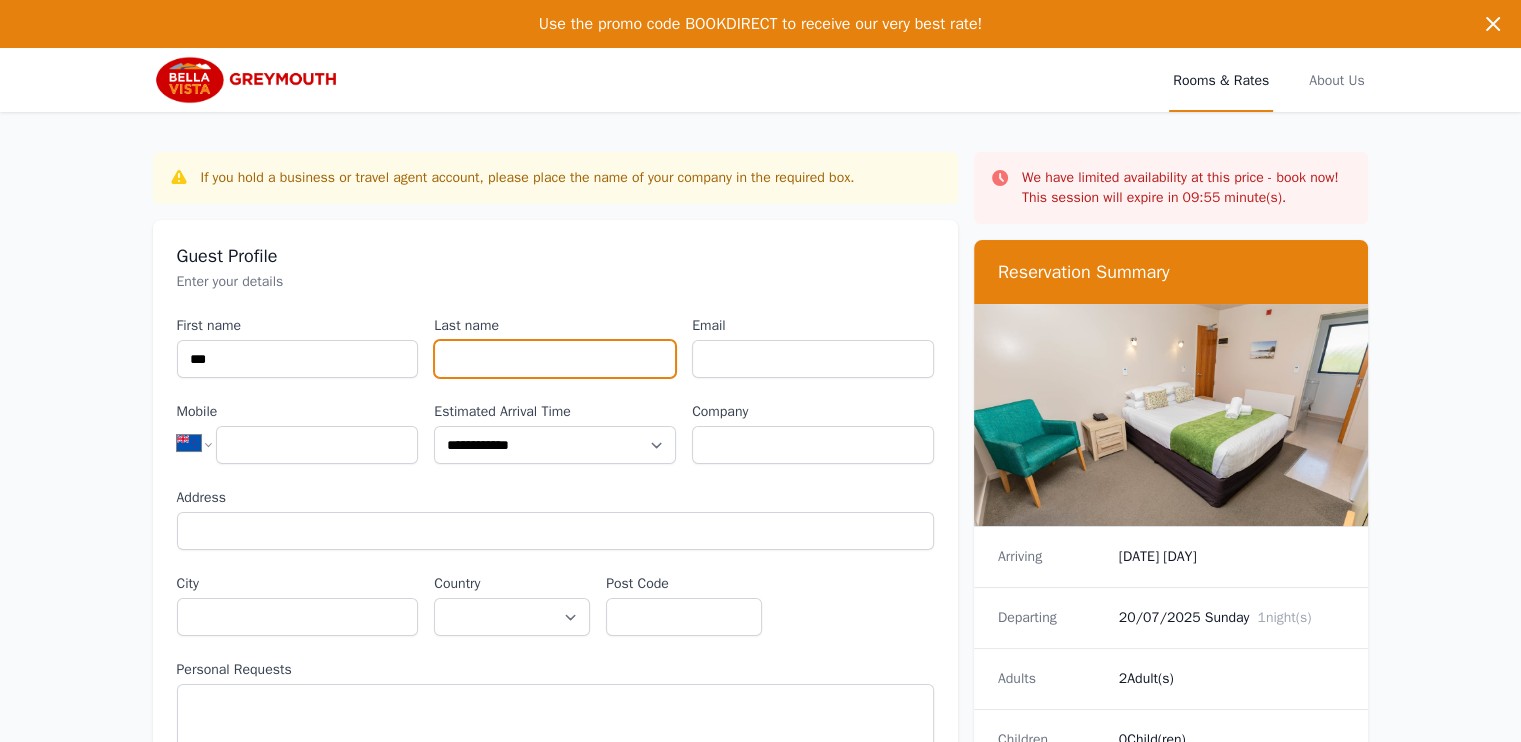 click on "Last name" at bounding box center (555, 359) 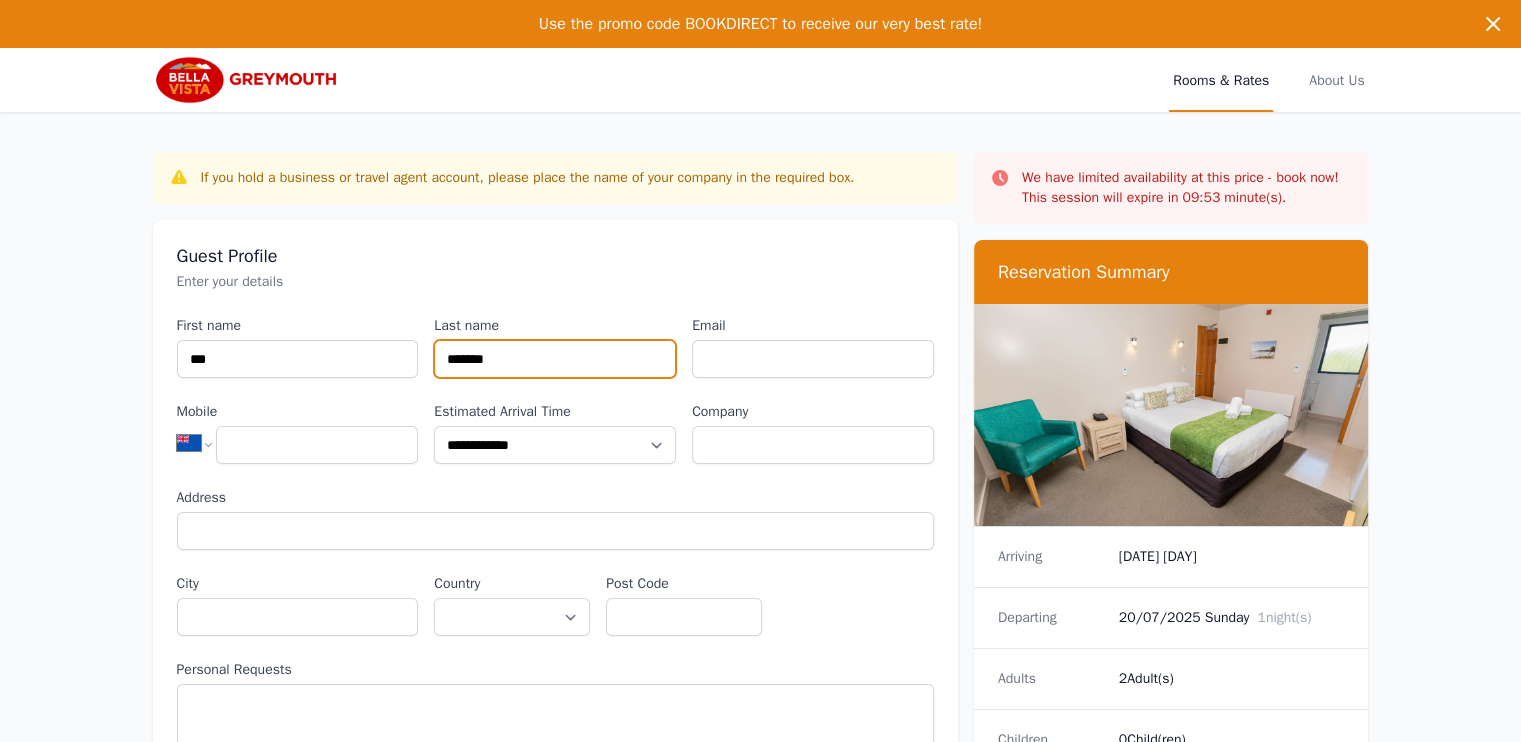 type on "*******" 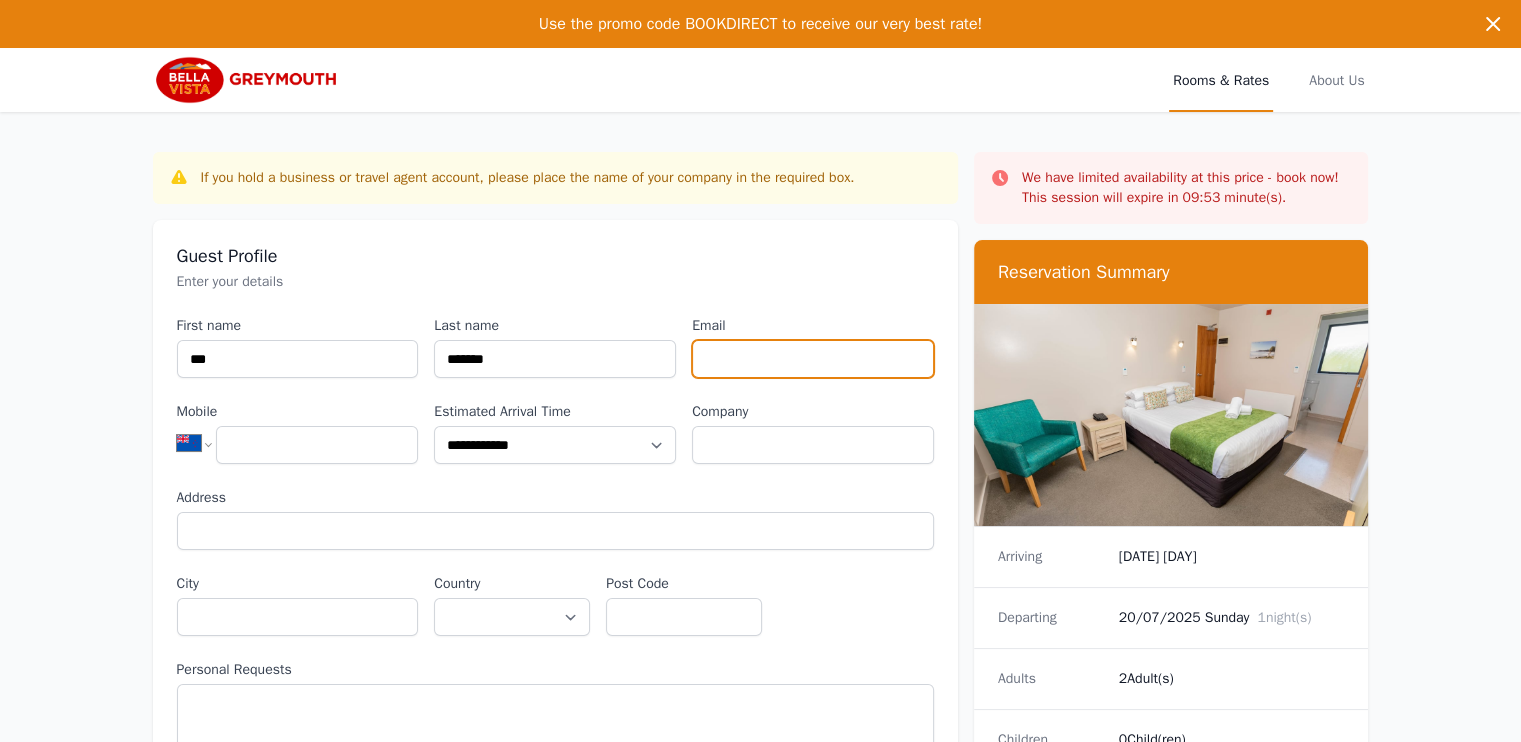 click on "Email" at bounding box center (813, 359) 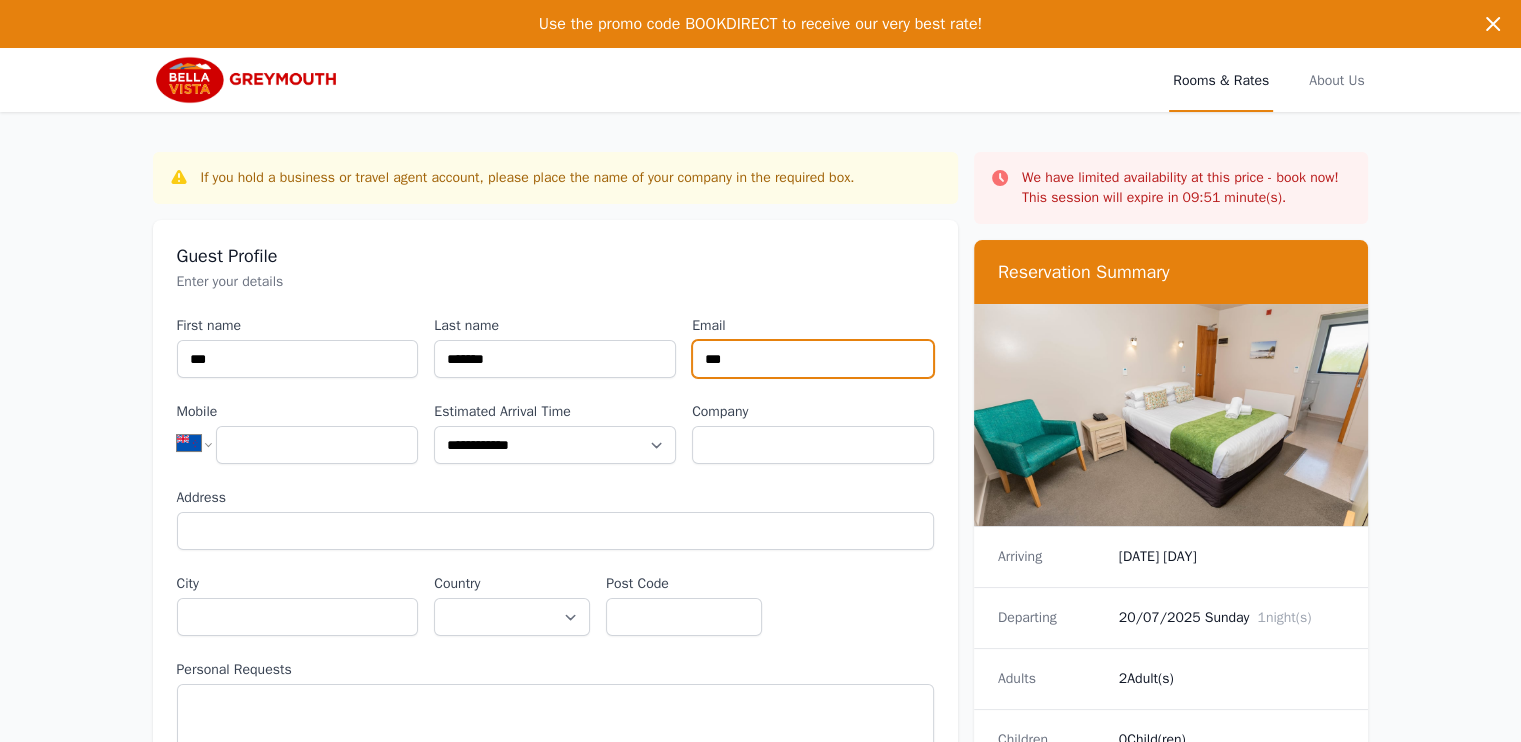 type on "**********" 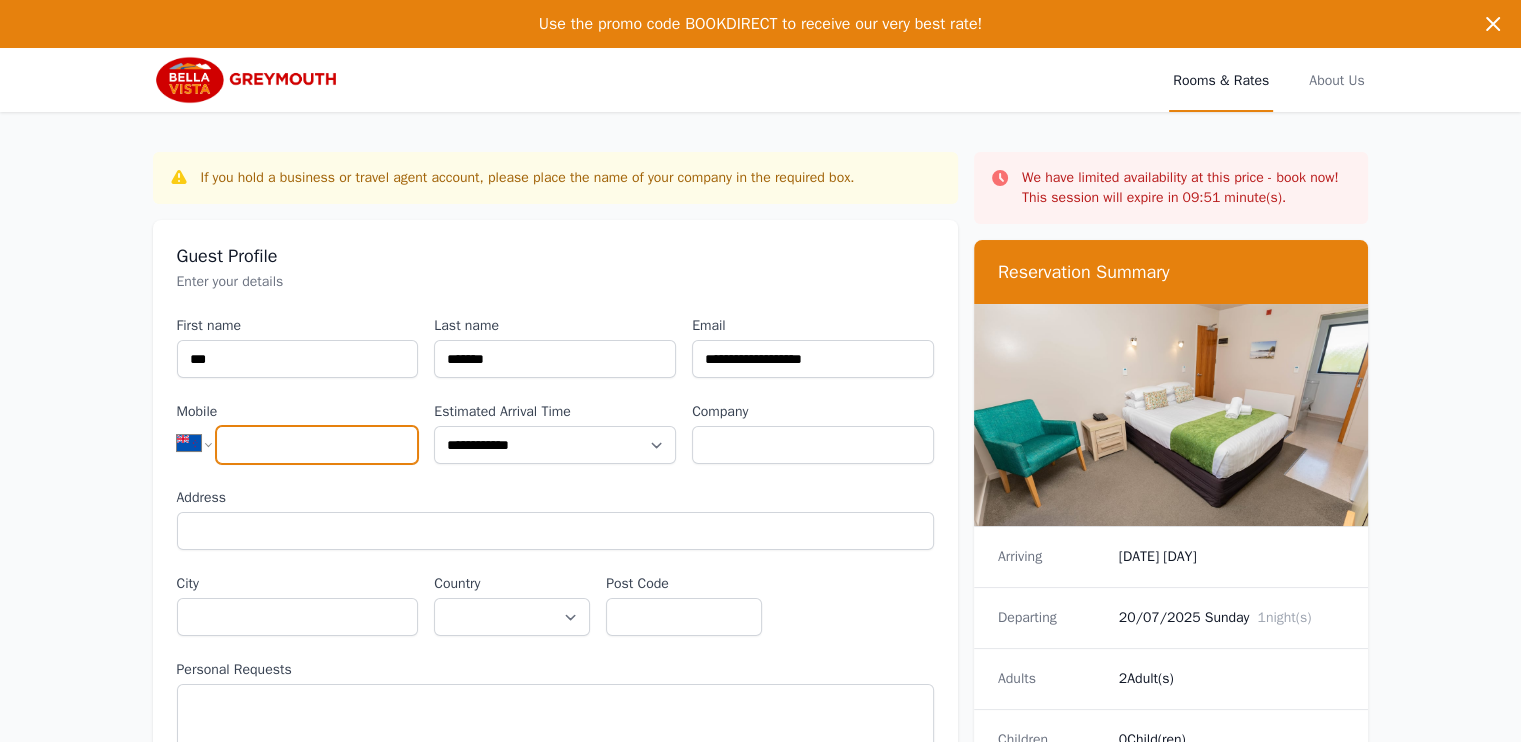 click on "Mobile" at bounding box center (317, 445) 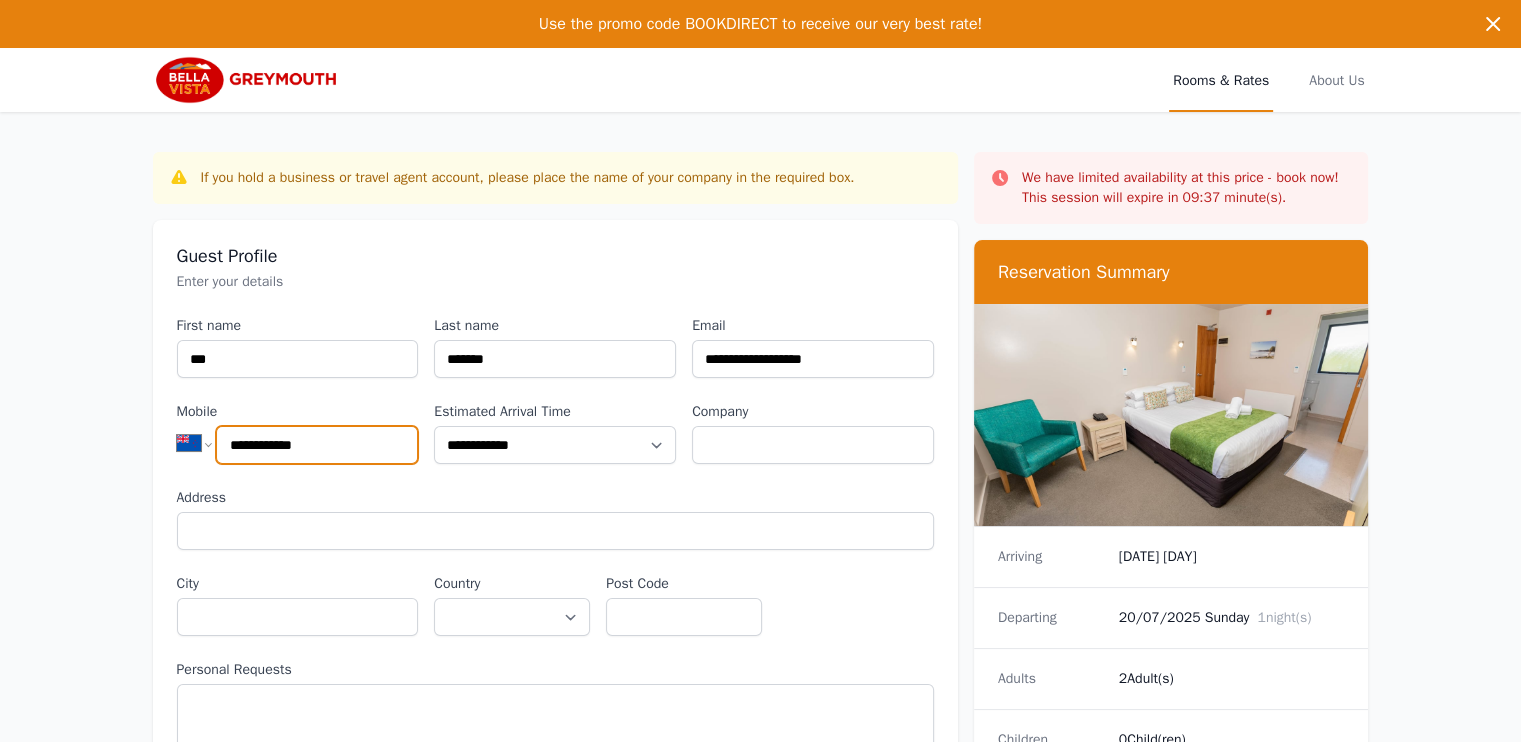 type on "**********" 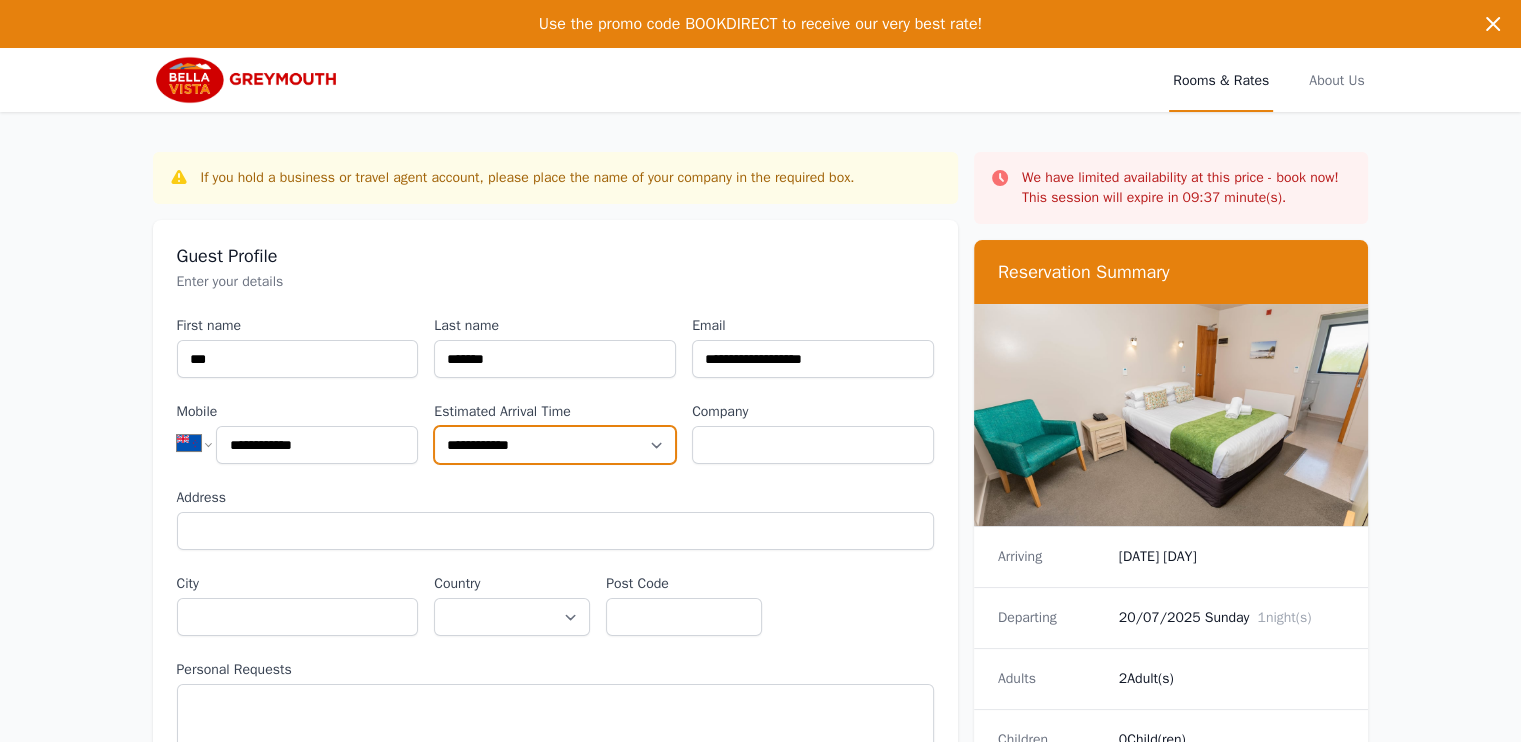 click on "**********" at bounding box center (555, 445) 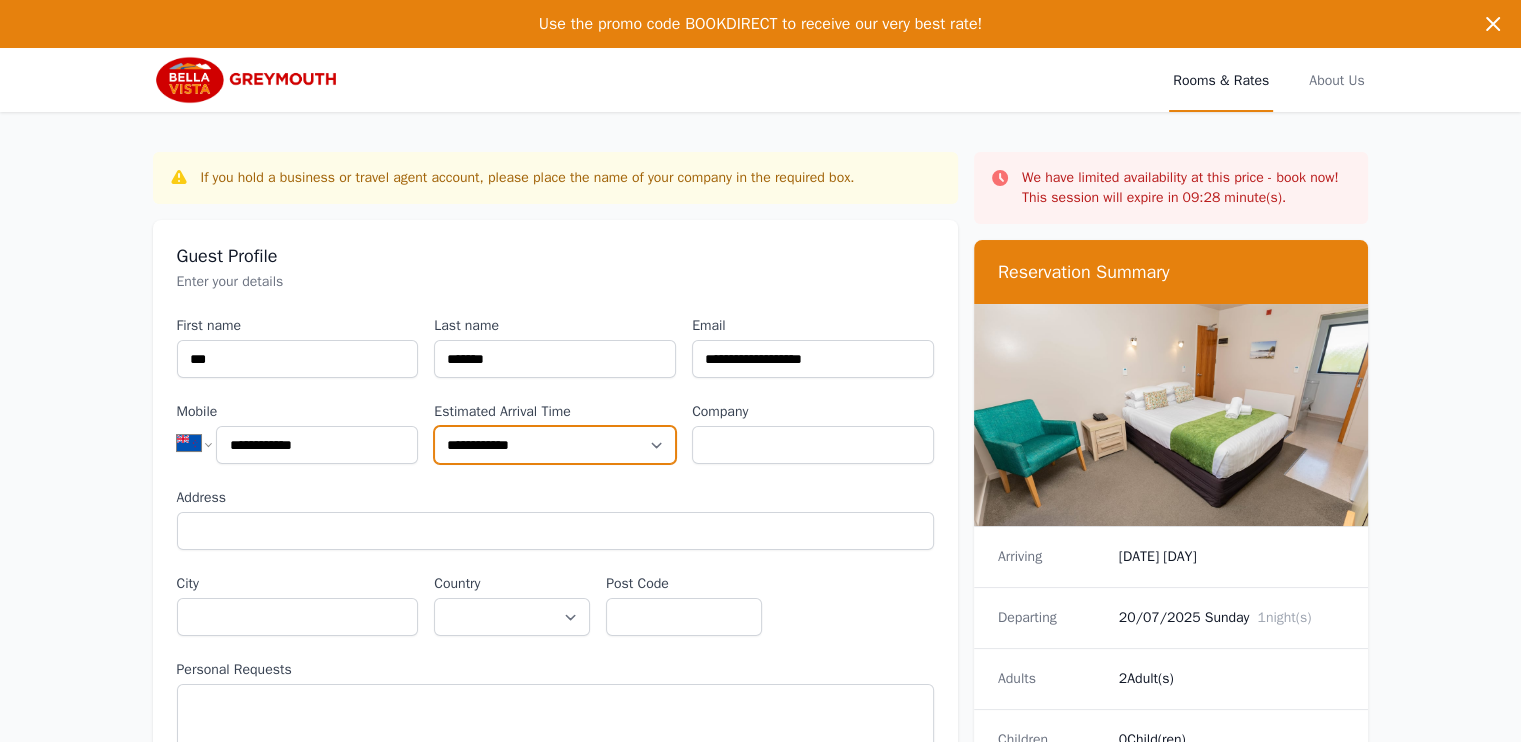 select on "**********" 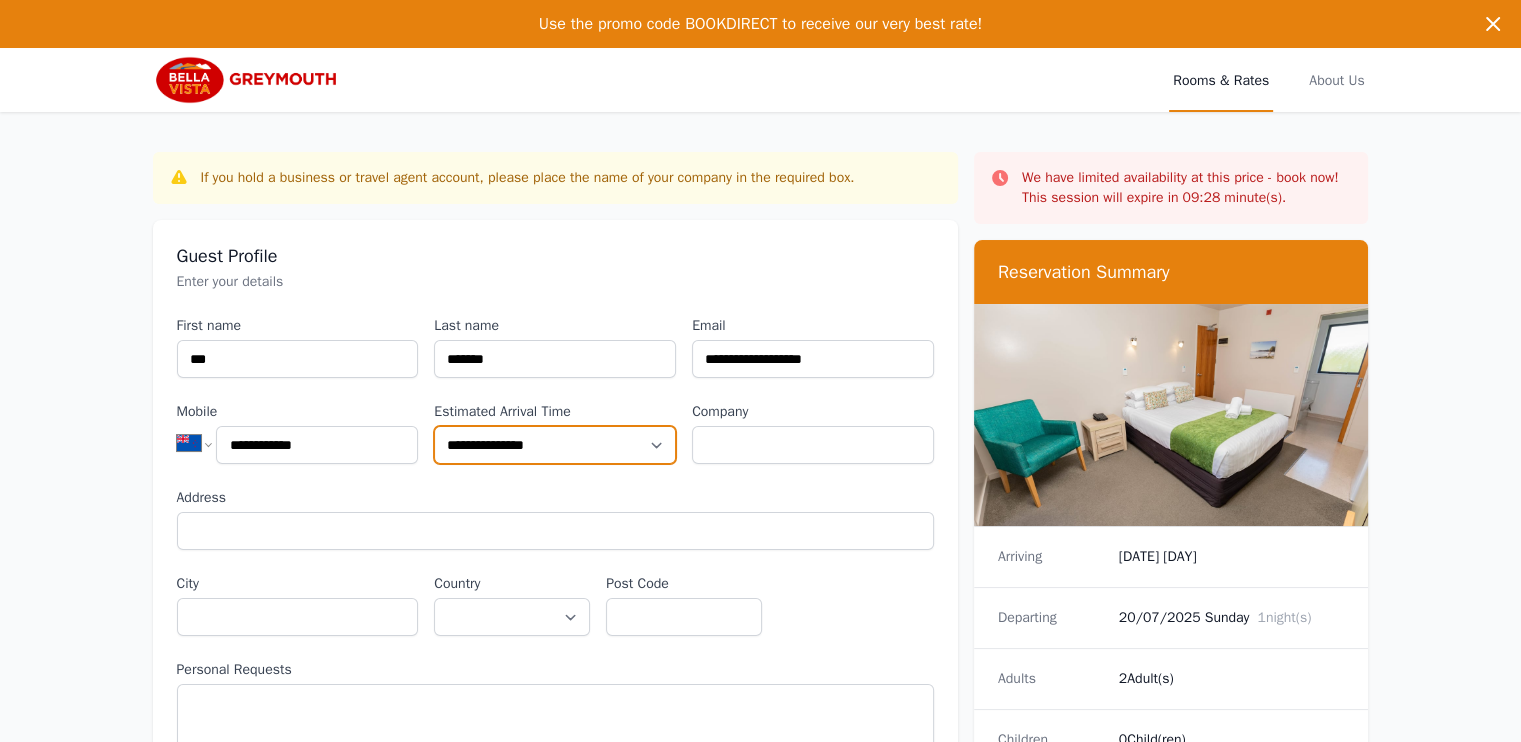 click on "**********" at bounding box center [555, 445] 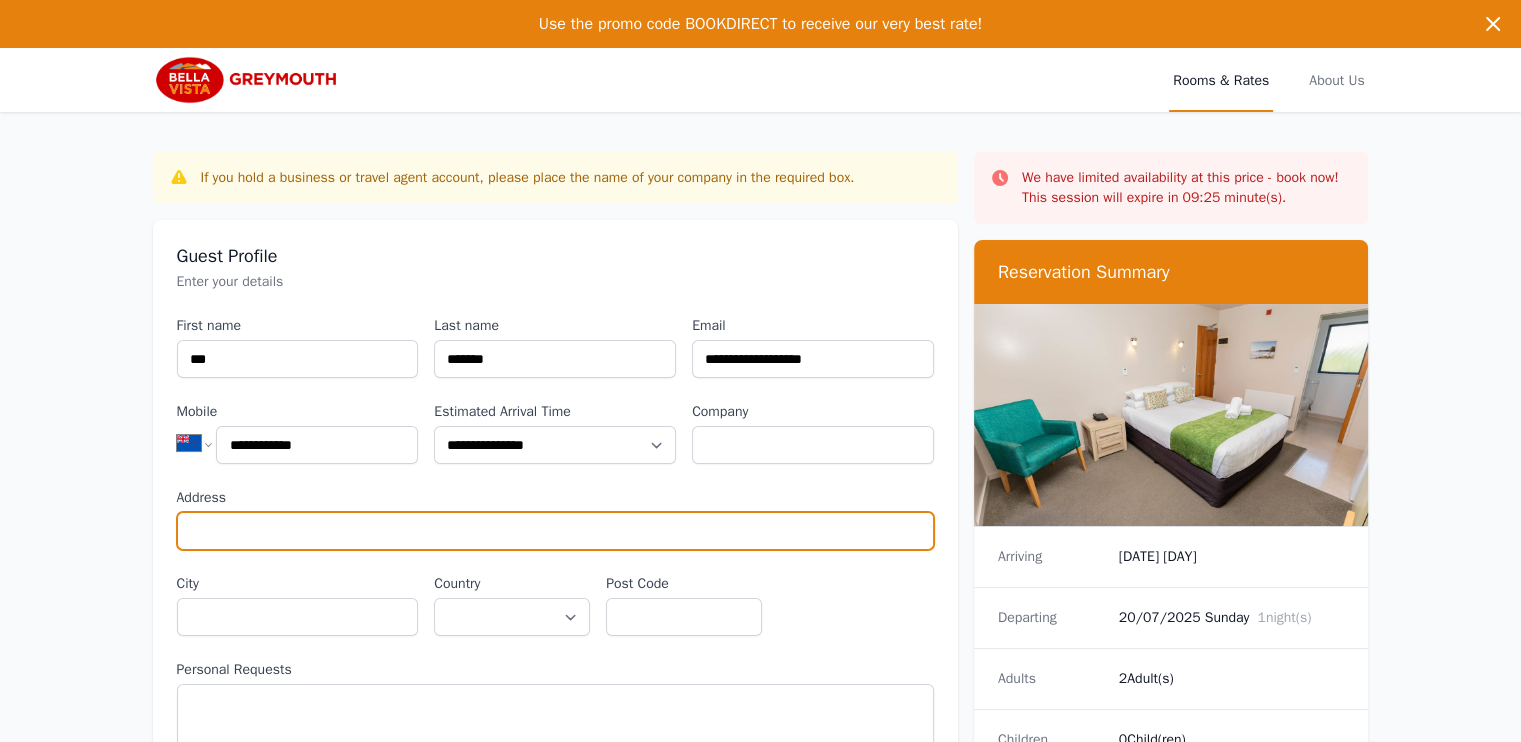 click on "Address" at bounding box center (555, 531) 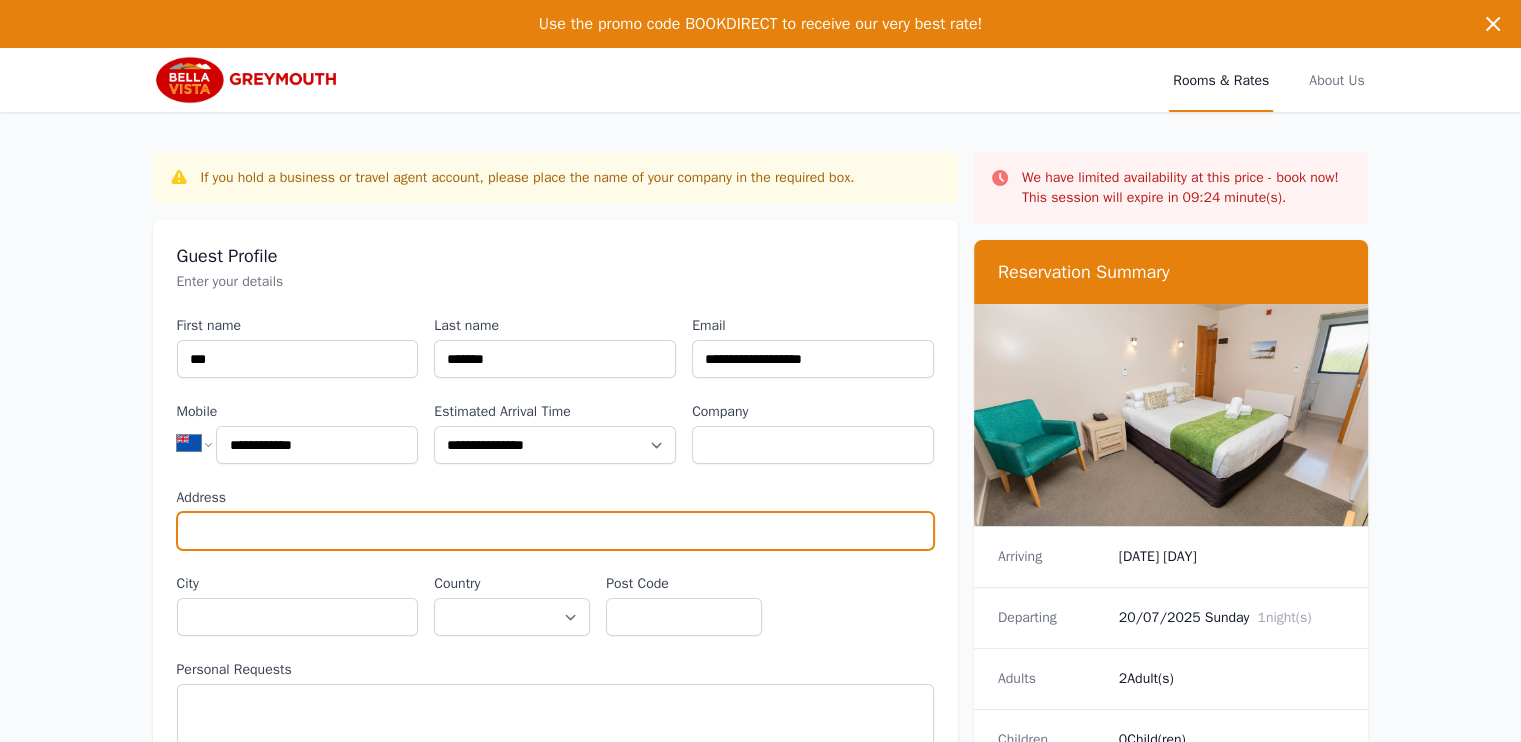 type on "**********" 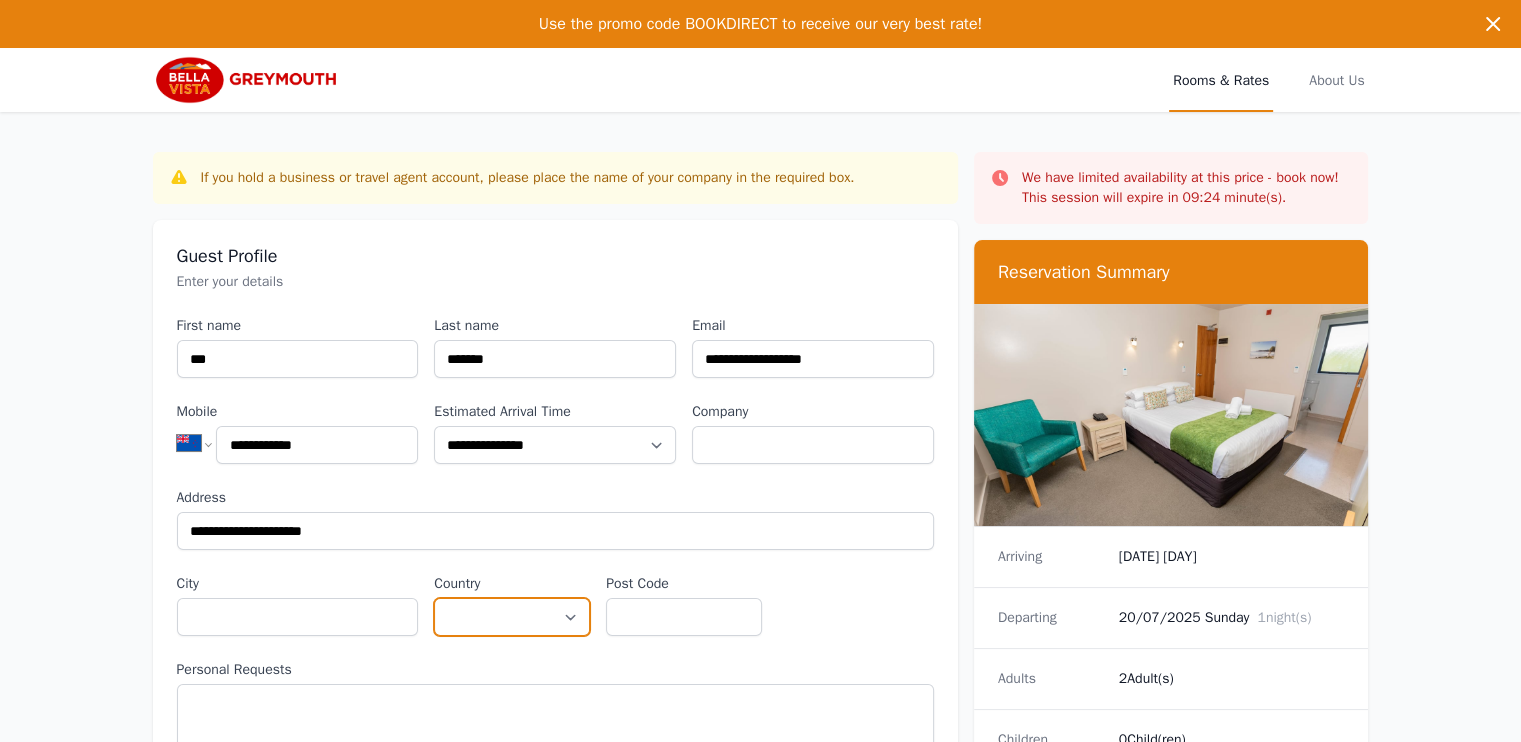 select on "**********" 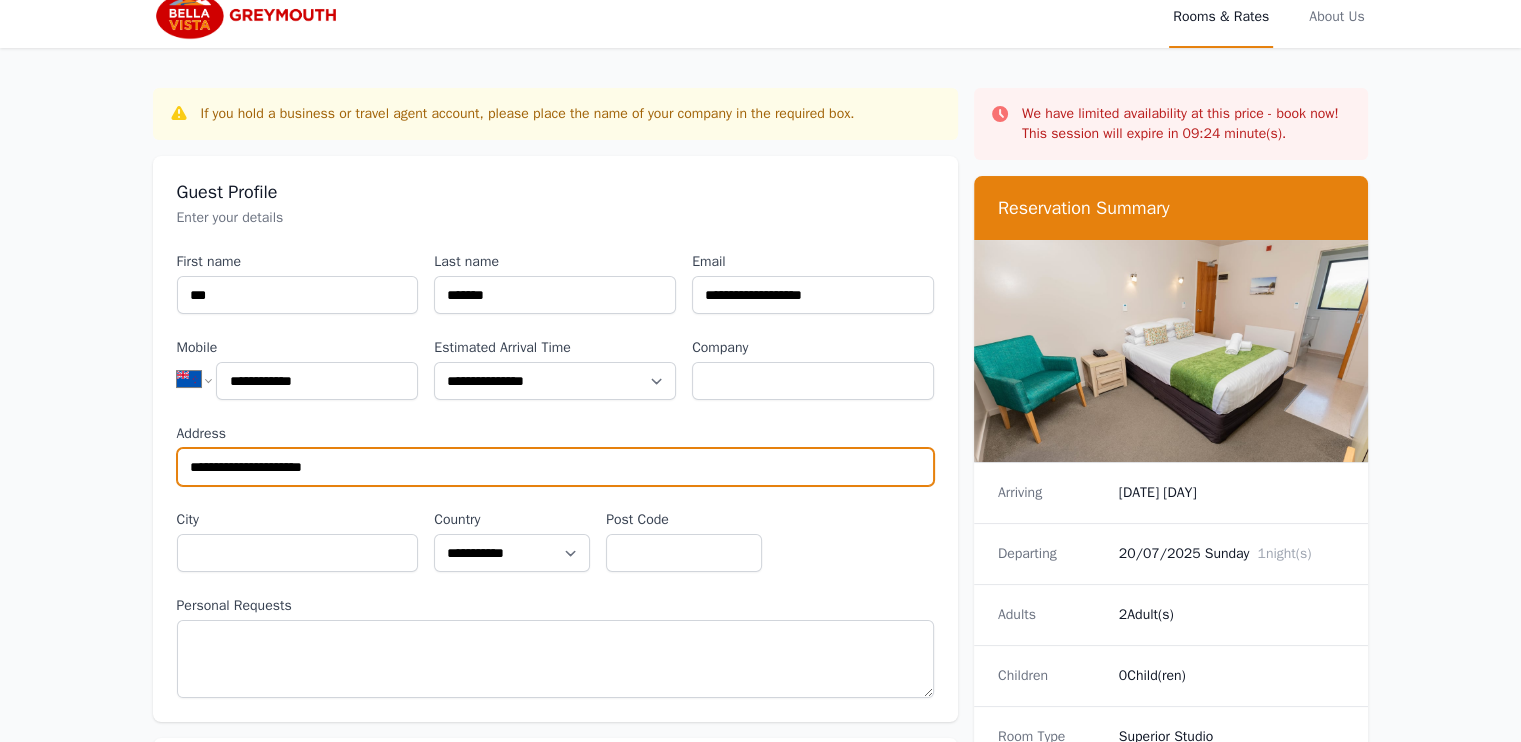scroll, scrollTop: 100, scrollLeft: 0, axis: vertical 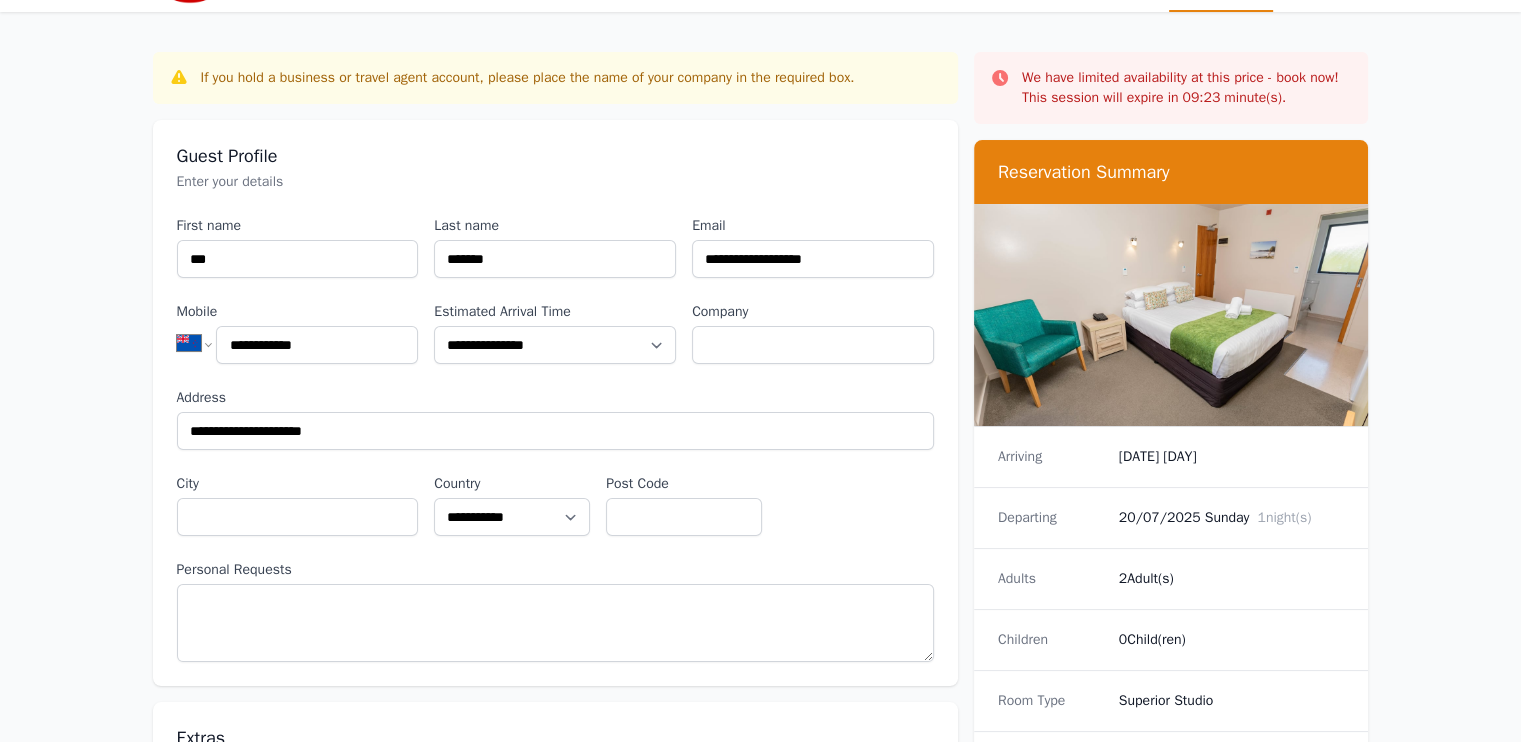 click on "**********" at bounding box center [555, 439] 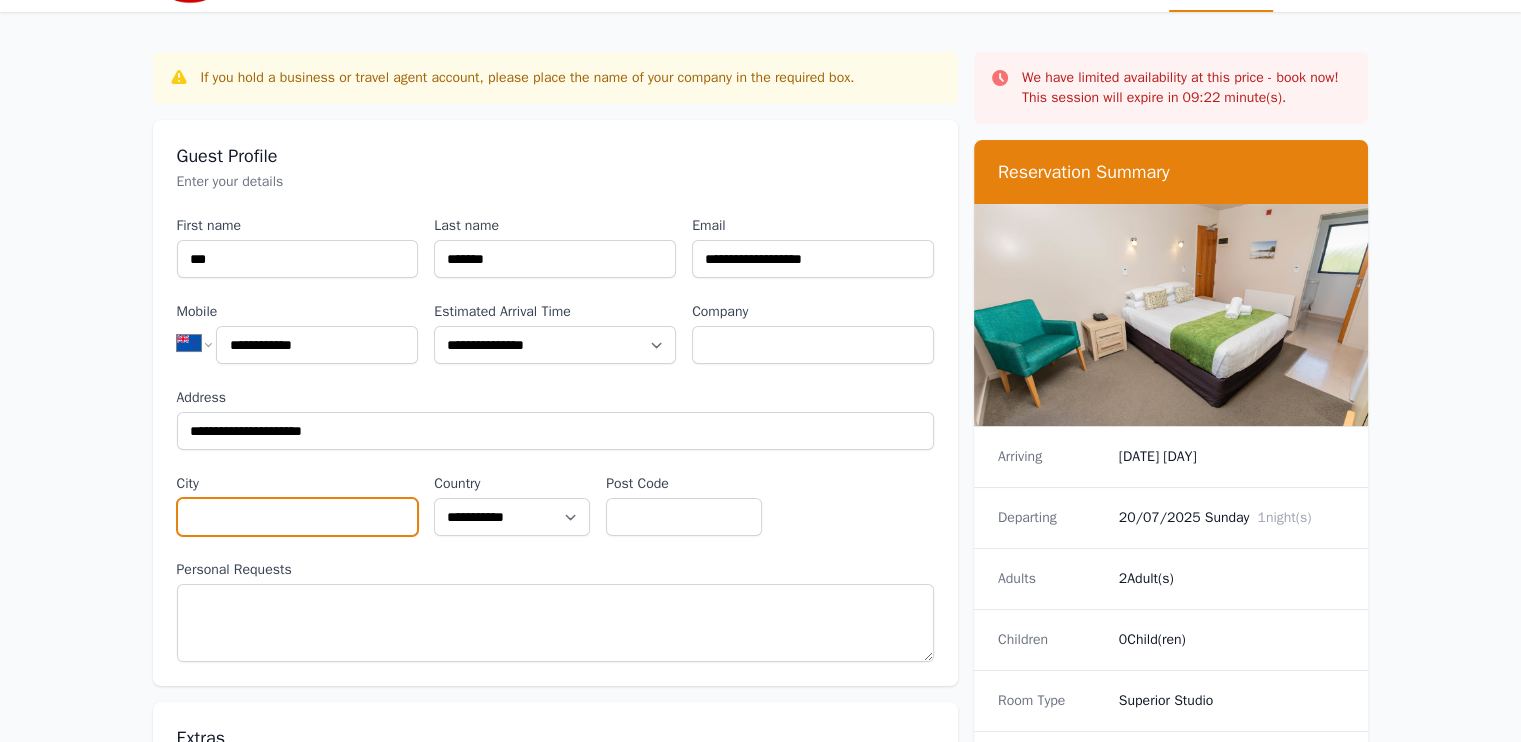 click on "City" at bounding box center (298, 517) 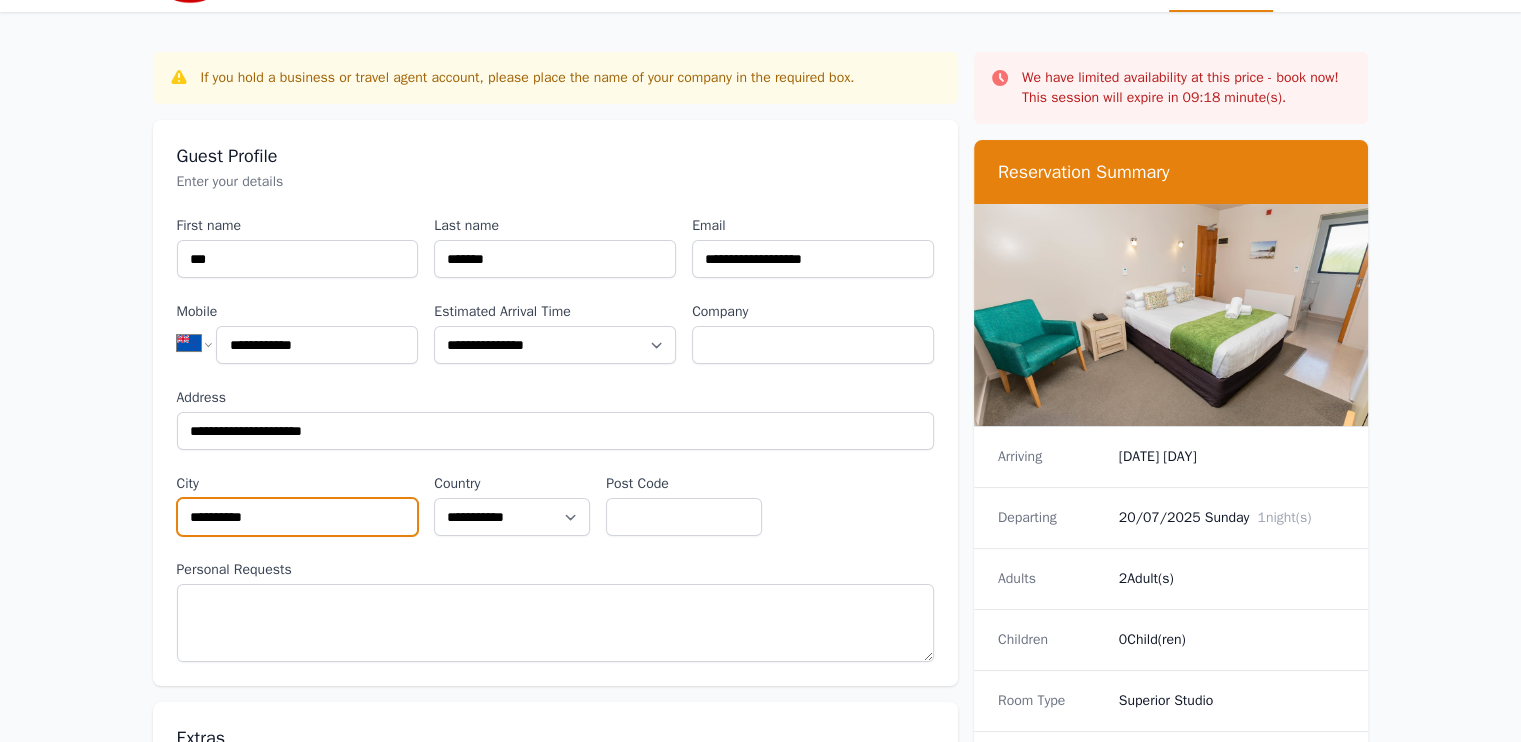 scroll, scrollTop: 200, scrollLeft: 0, axis: vertical 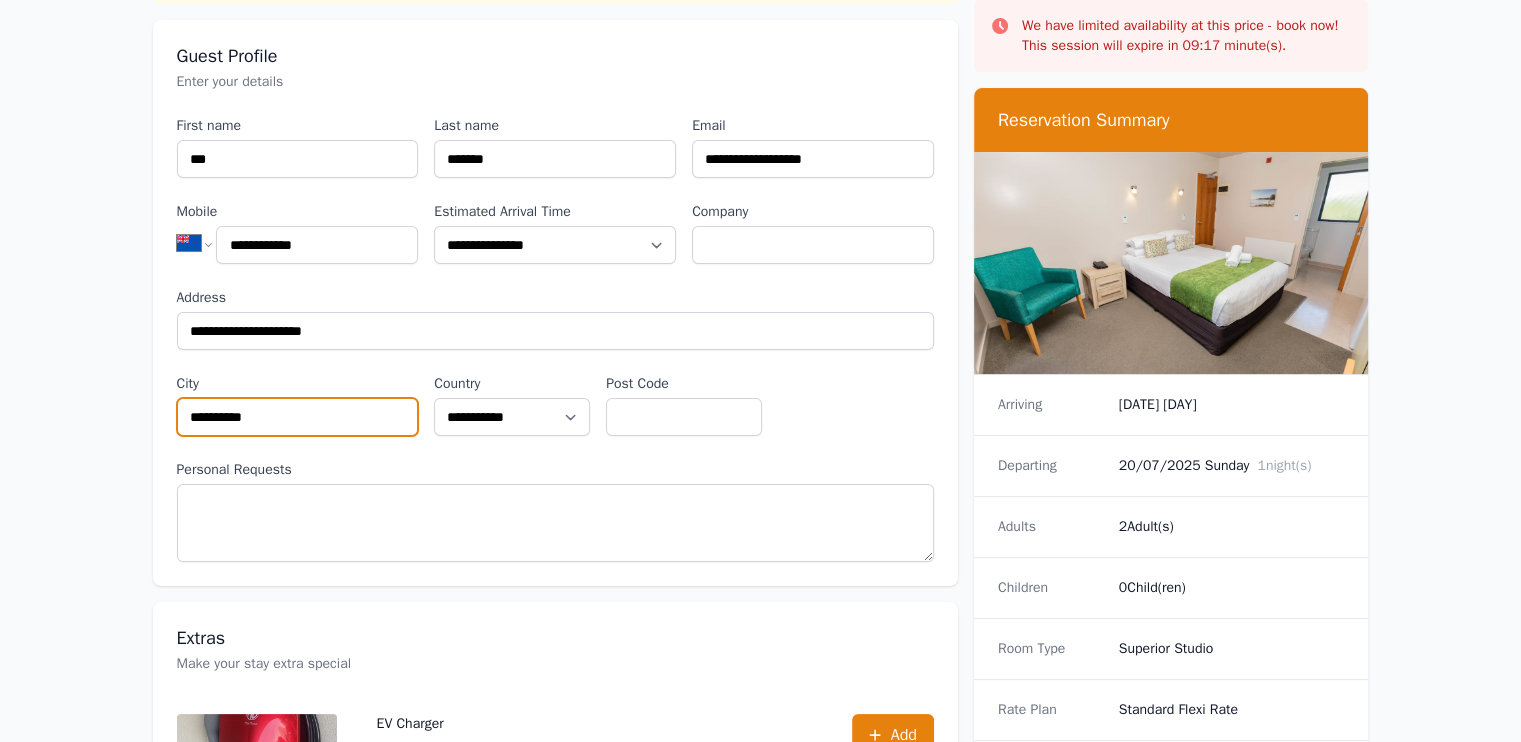 type on "**********" 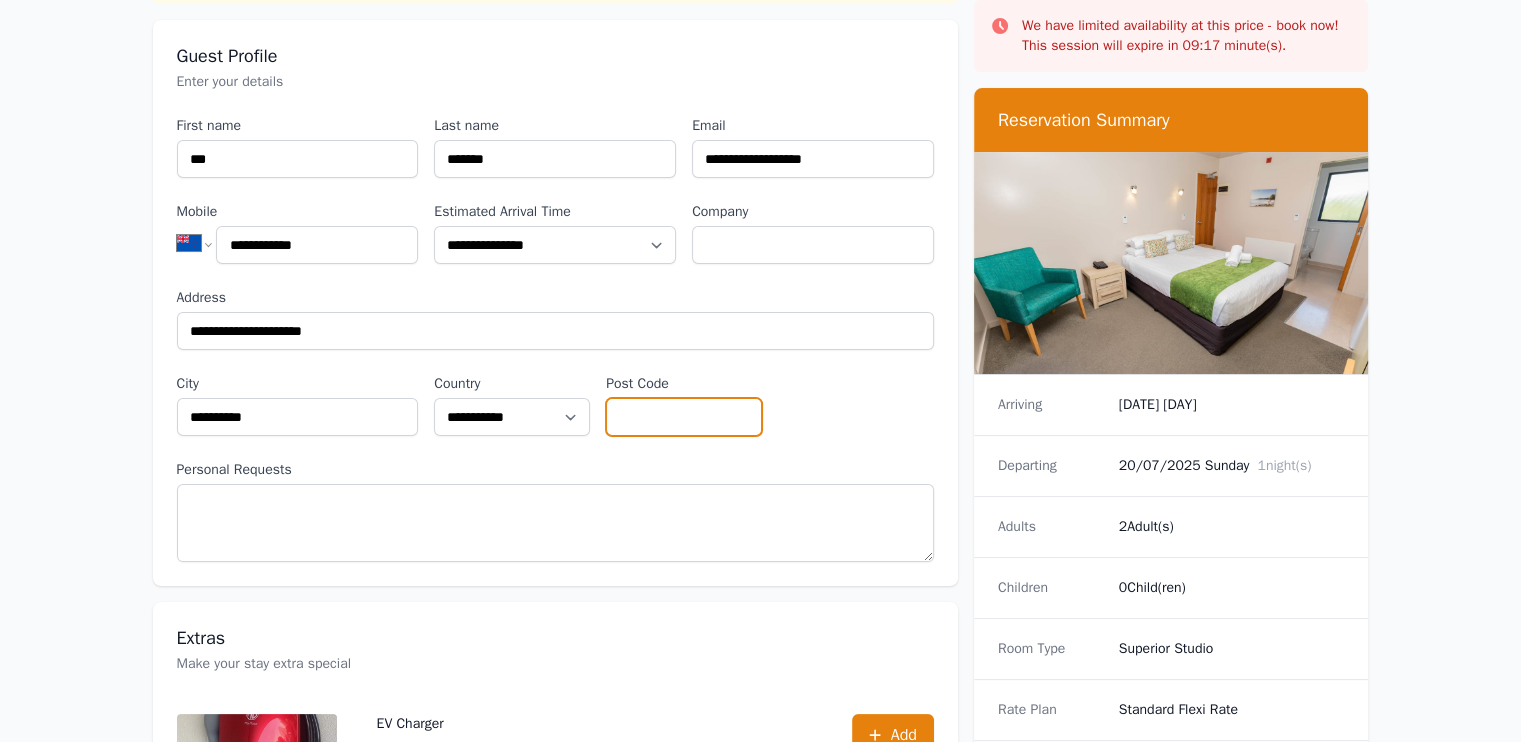 click on "Post Code" at bounding box center [684, 417] 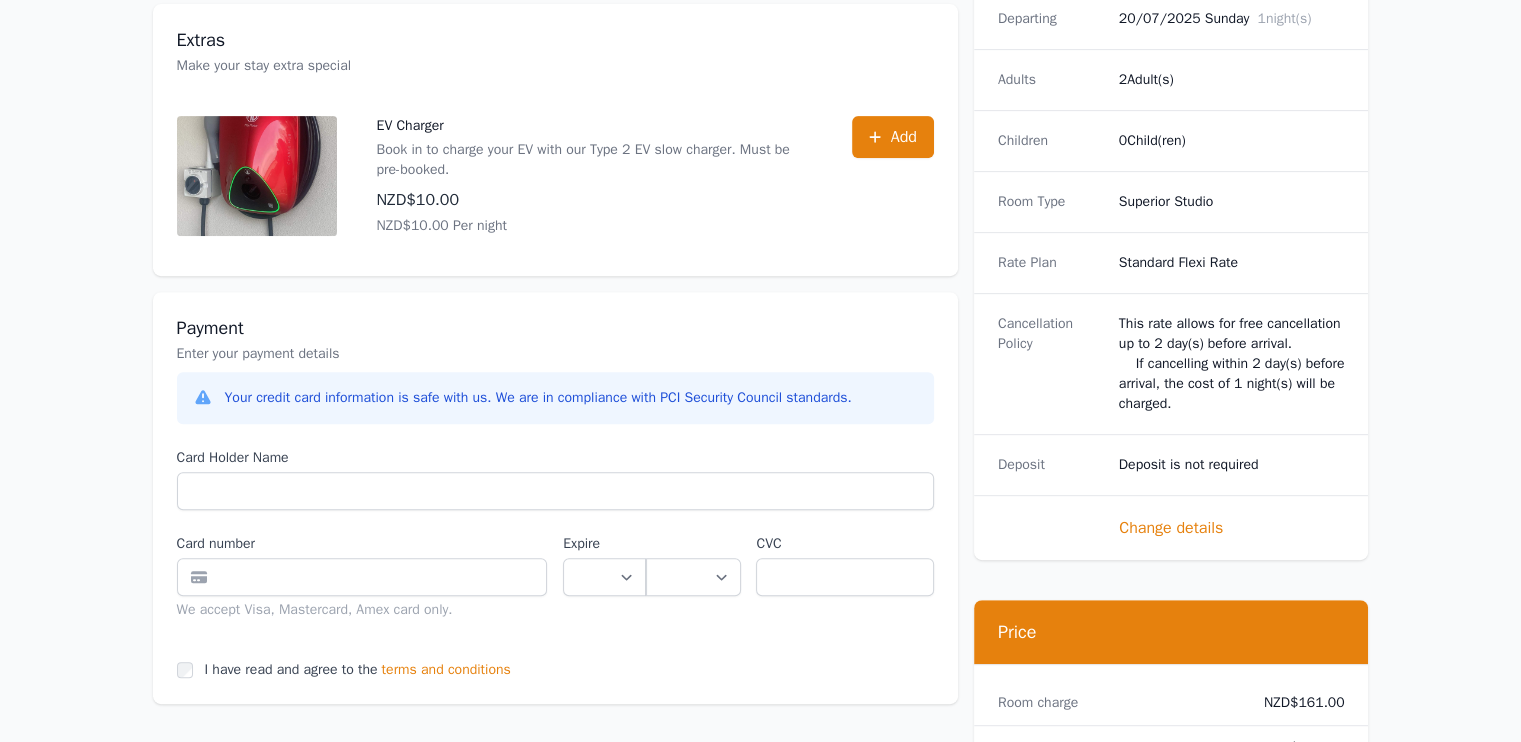 scroll, scrollTop: 800, scrollLeft: 0, axis: vertical 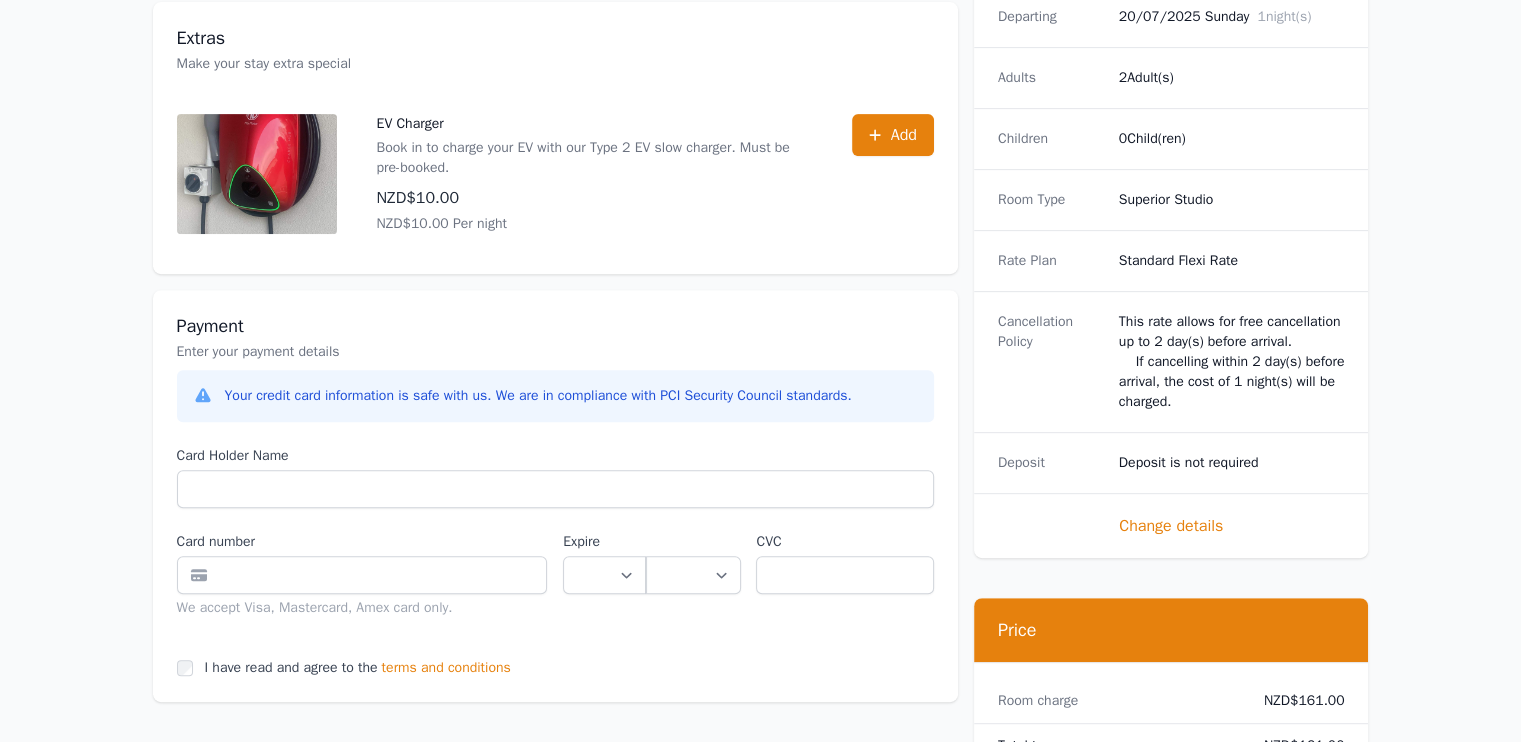 type on "****" 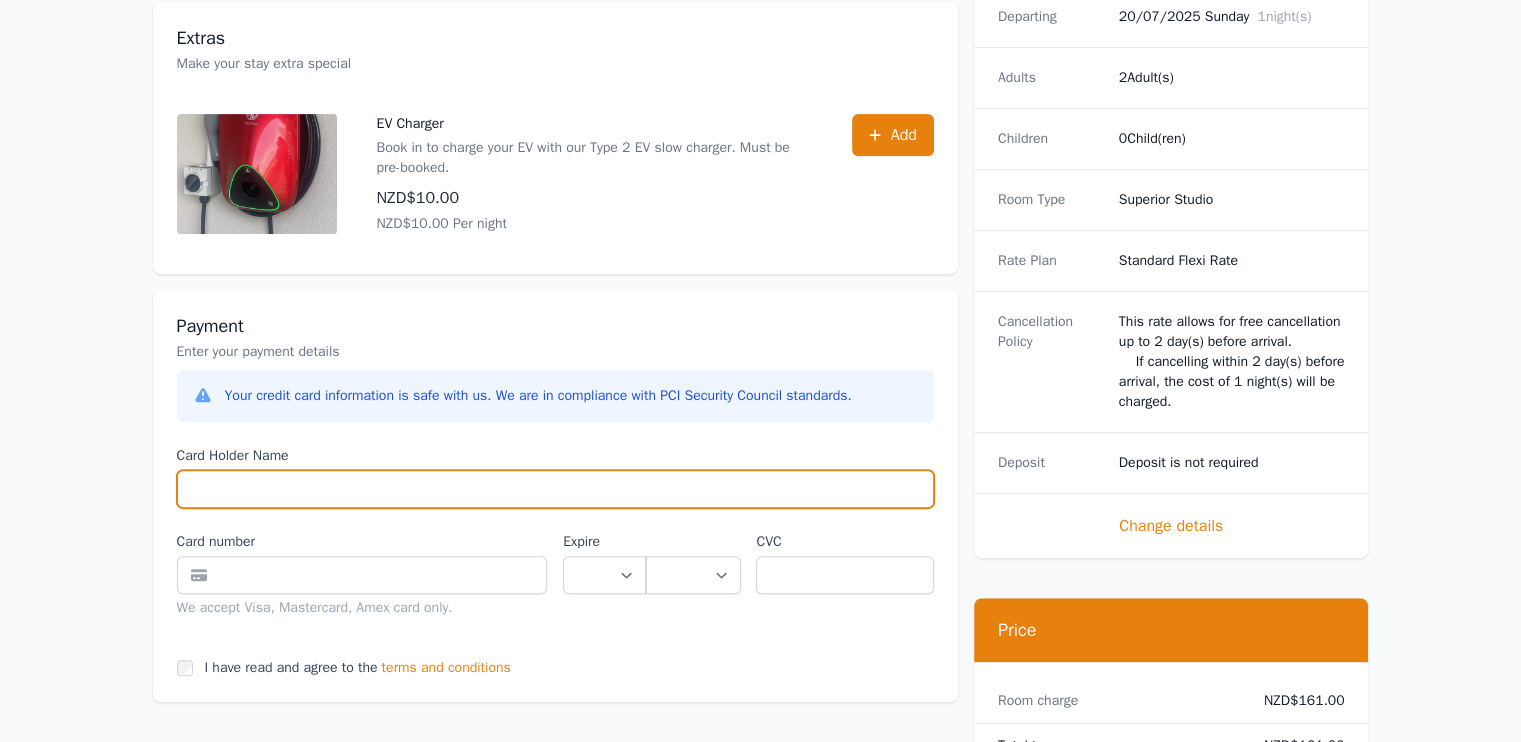 click on "Card Holder Name" at bounding box center [555, 489] 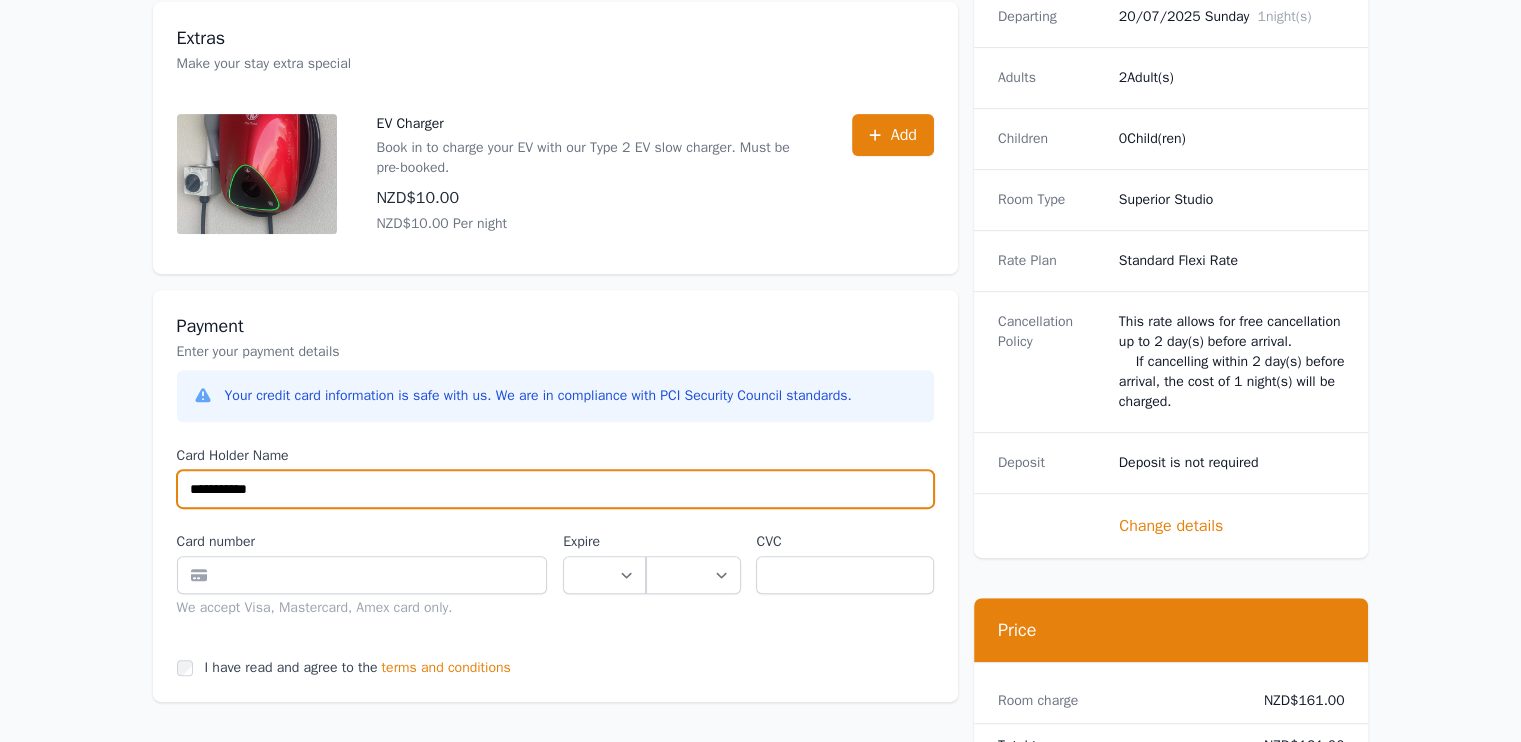 type on "**********" 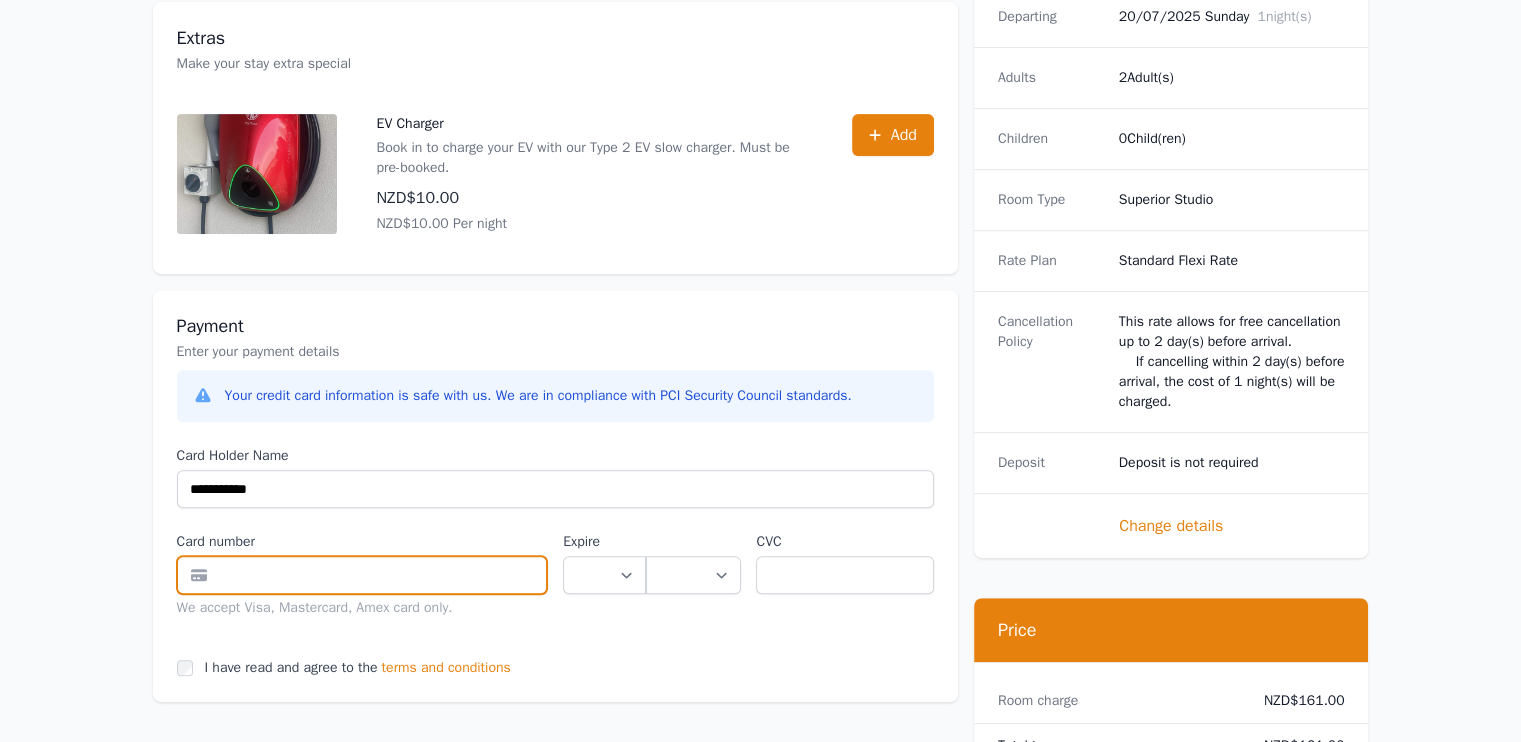 click at bounding box center (362, 575) 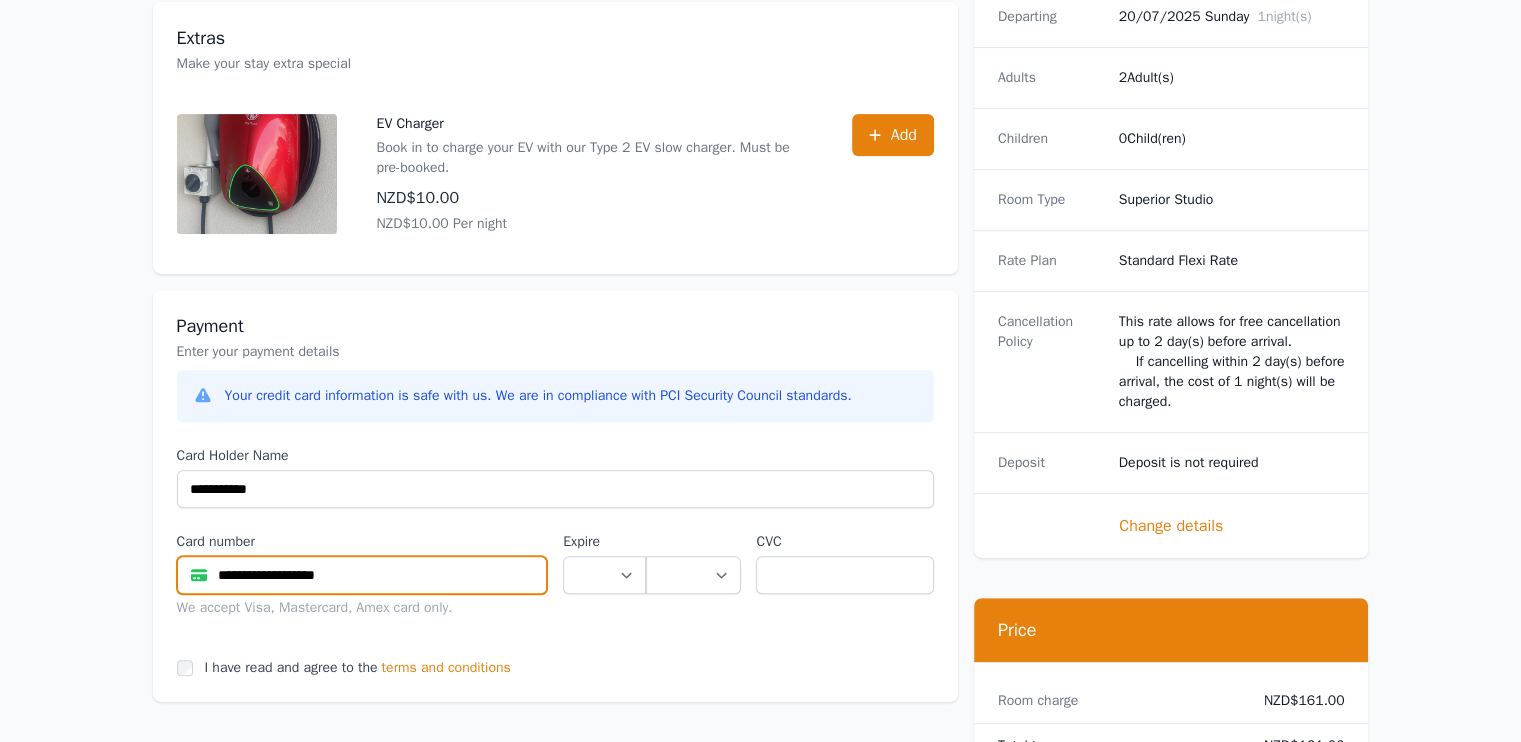 type on "**********" 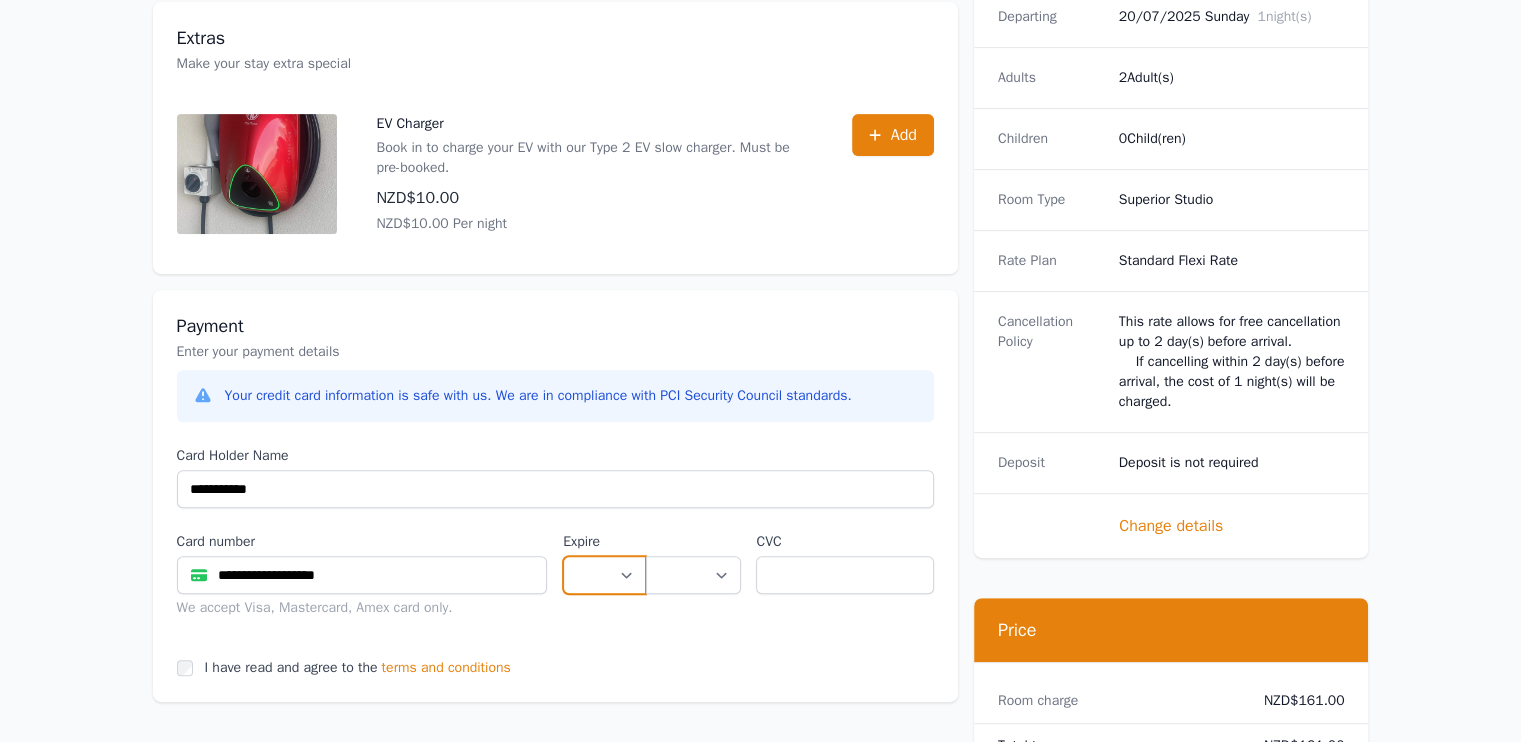 click on "** ** ** ** ** ** ** ** ** ** ** **" at bounding box center (604, 575) 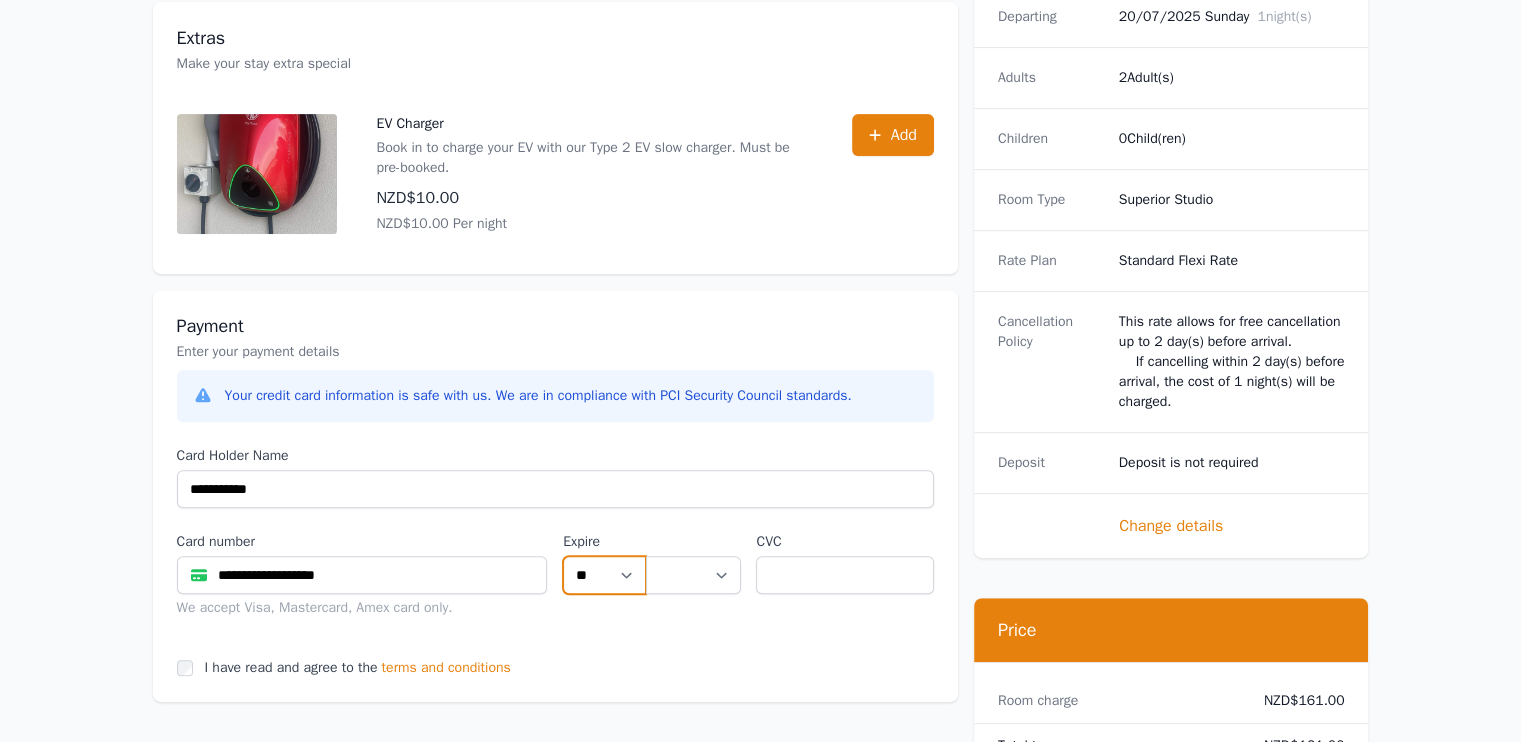 click on "** ** ** ** ** ** ** ** ** ** ** **" at bounding box center (604, 575) 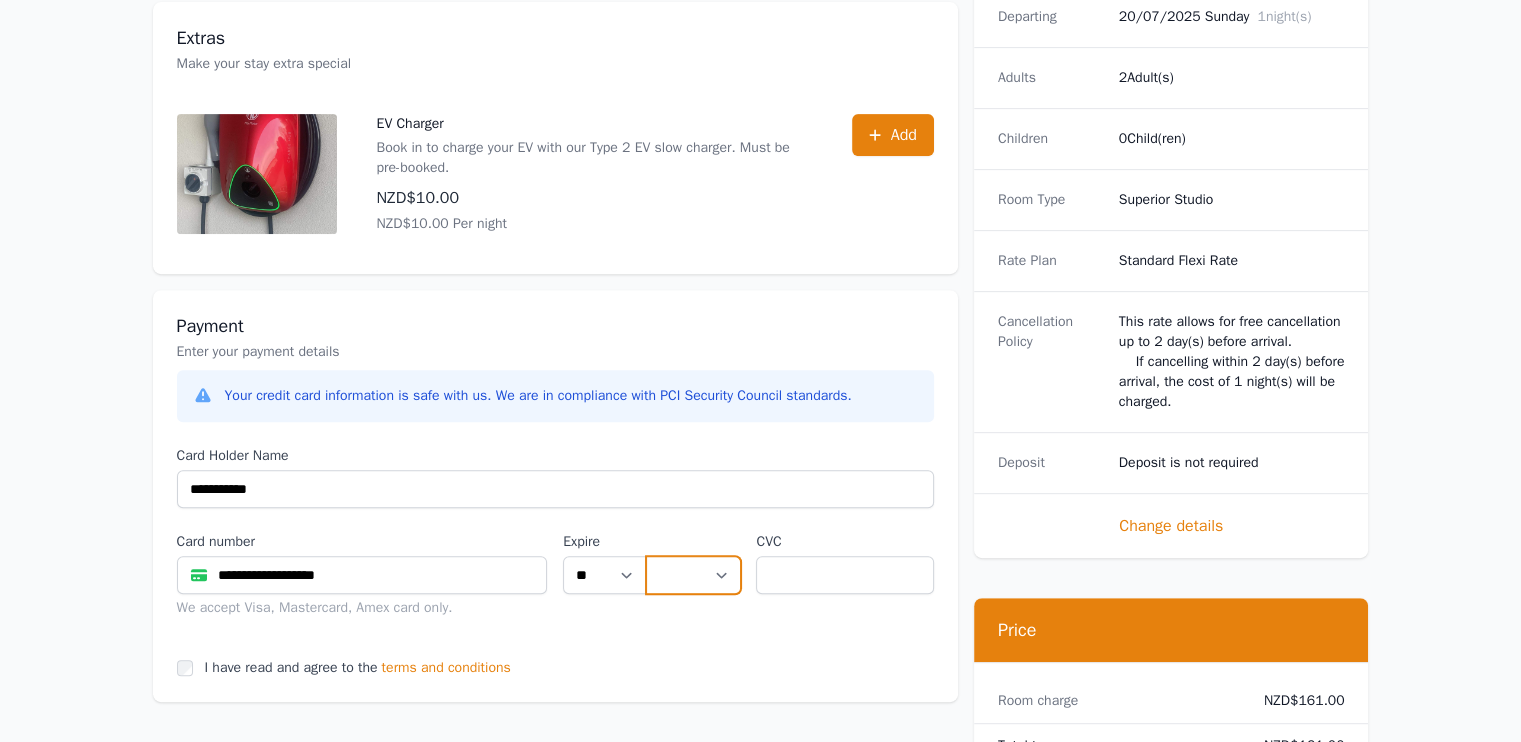click on "**** **** **** **** **** **** **** **** ****" at bounding box center (693, 575) 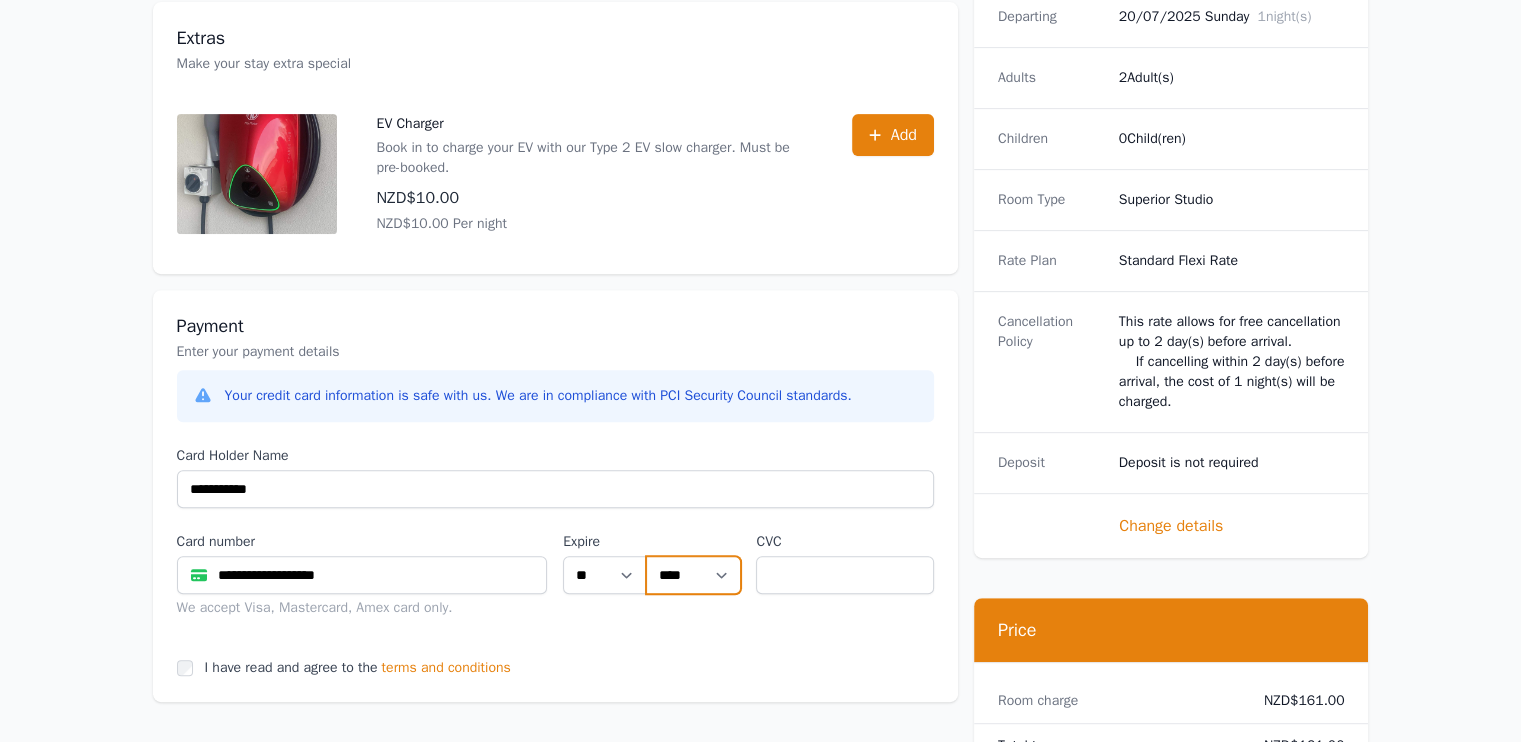 click on "**** **** **** **** **** **** **** **** ****" at bounding box center [693, 575] 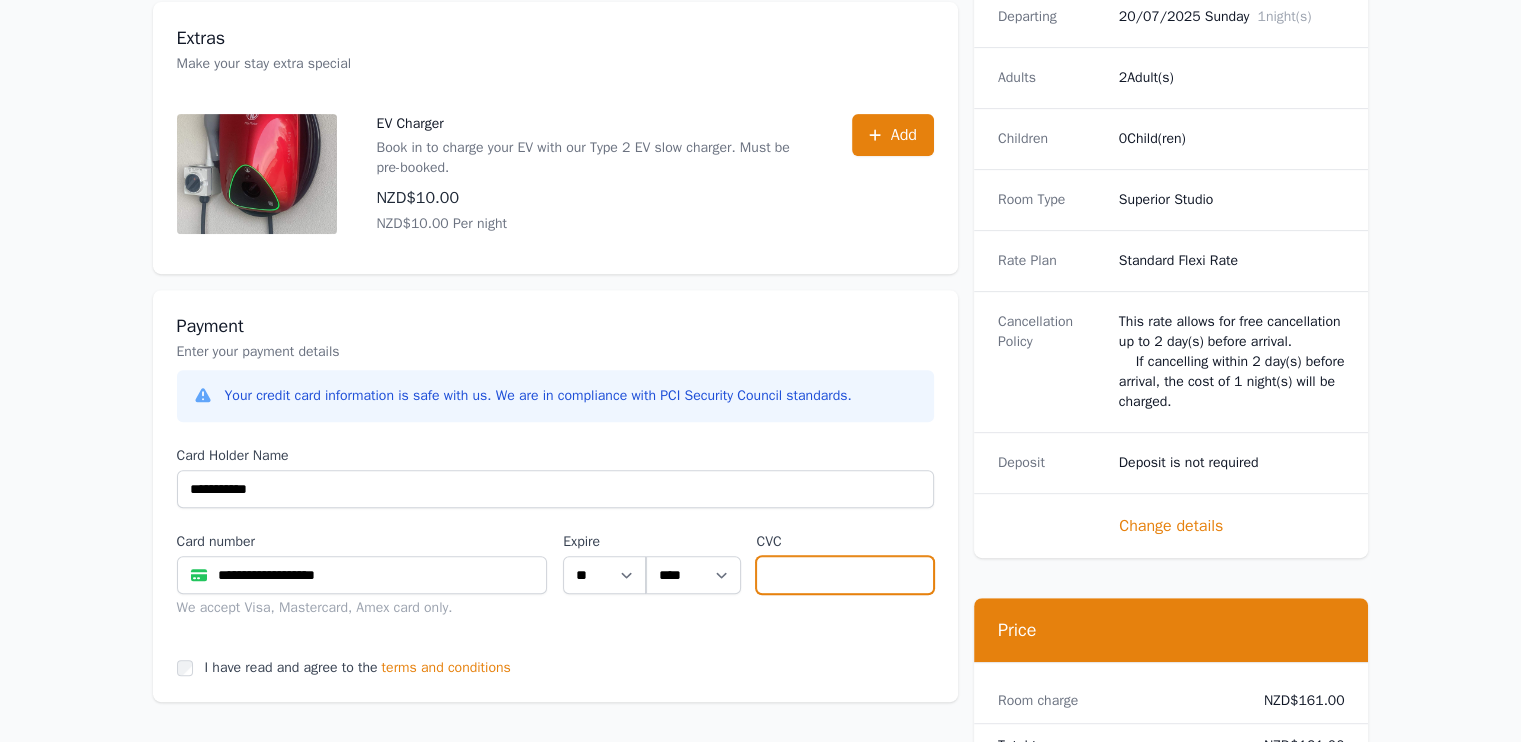 click at bounding box center (844, 575) 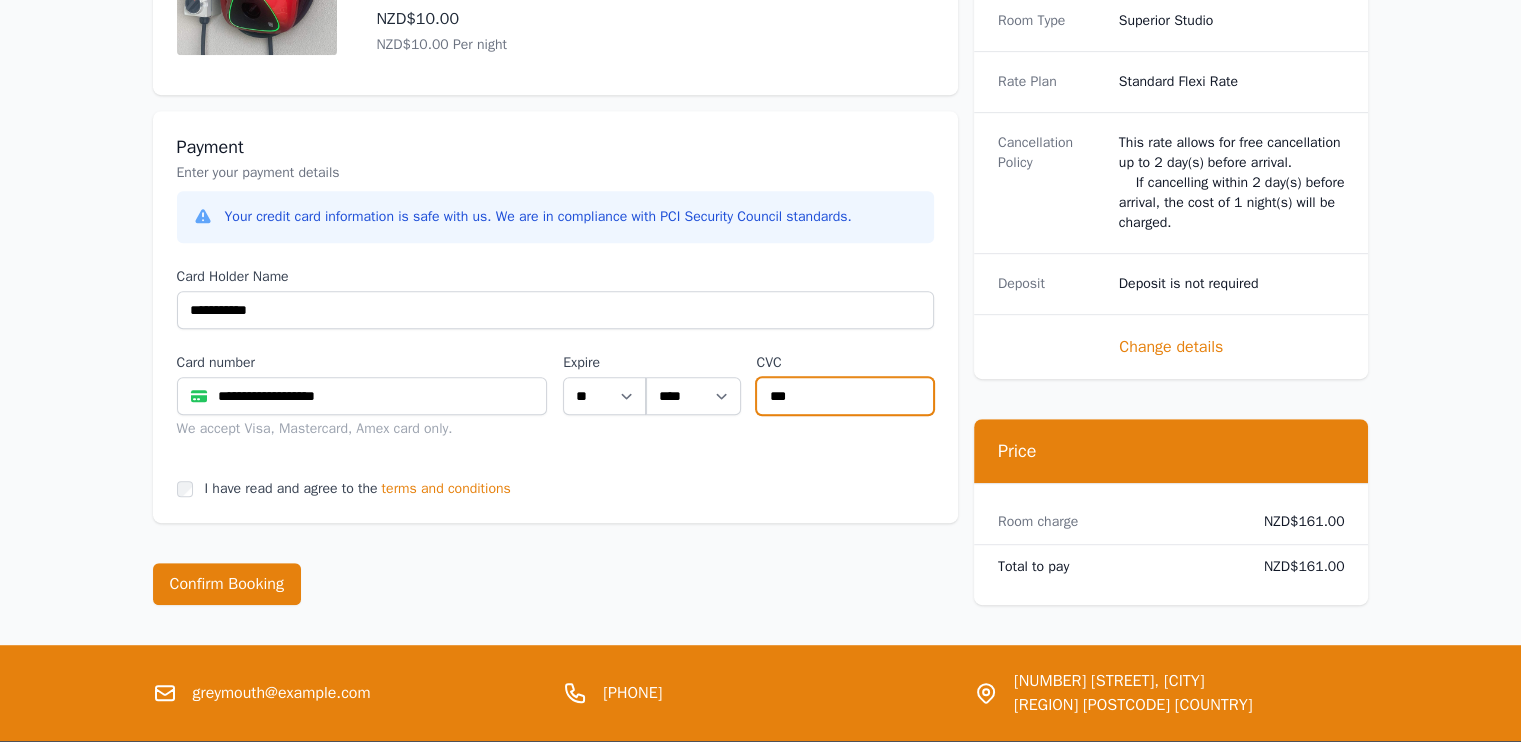 scroll, scrollTop: 1000, scrollLeft: 0, axis: vertical 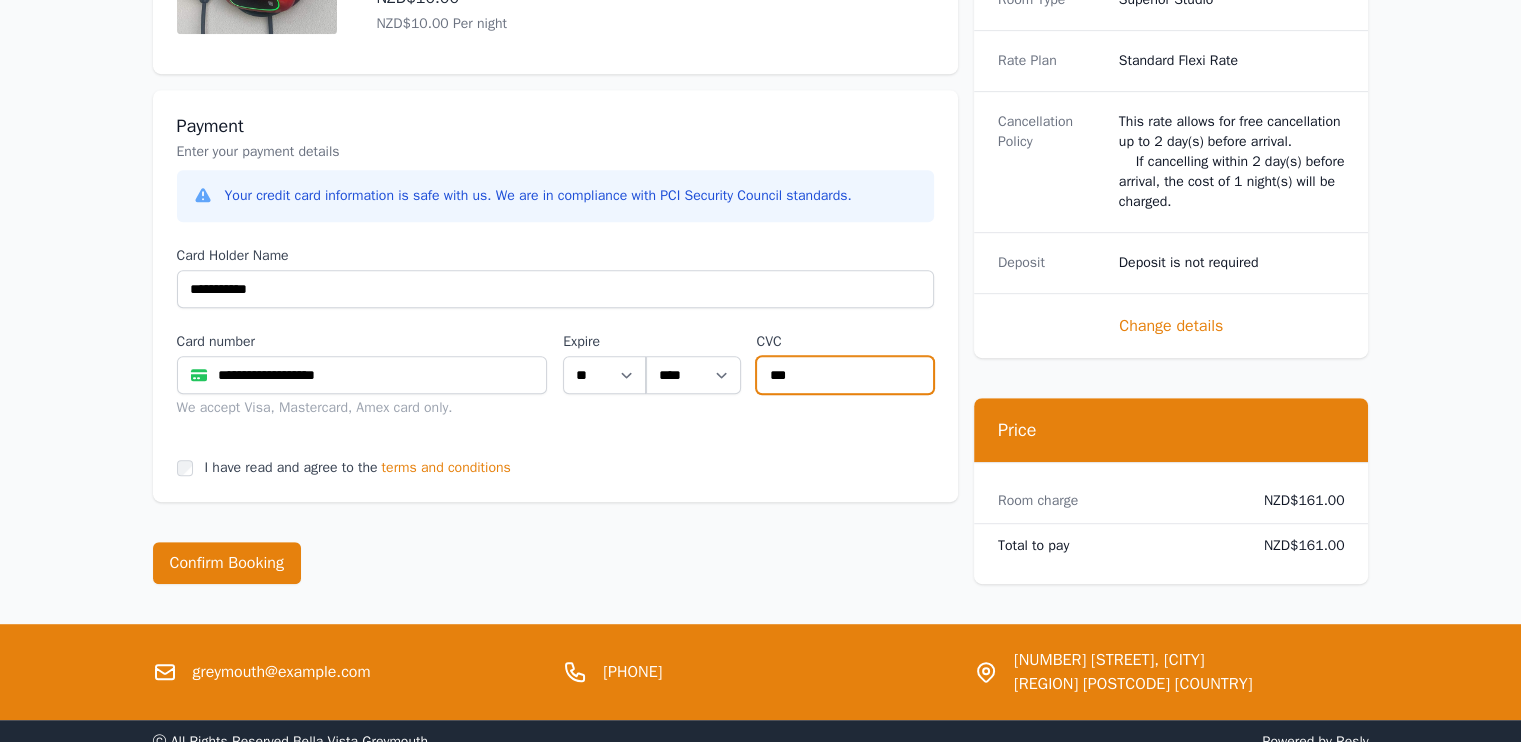 type on "***" 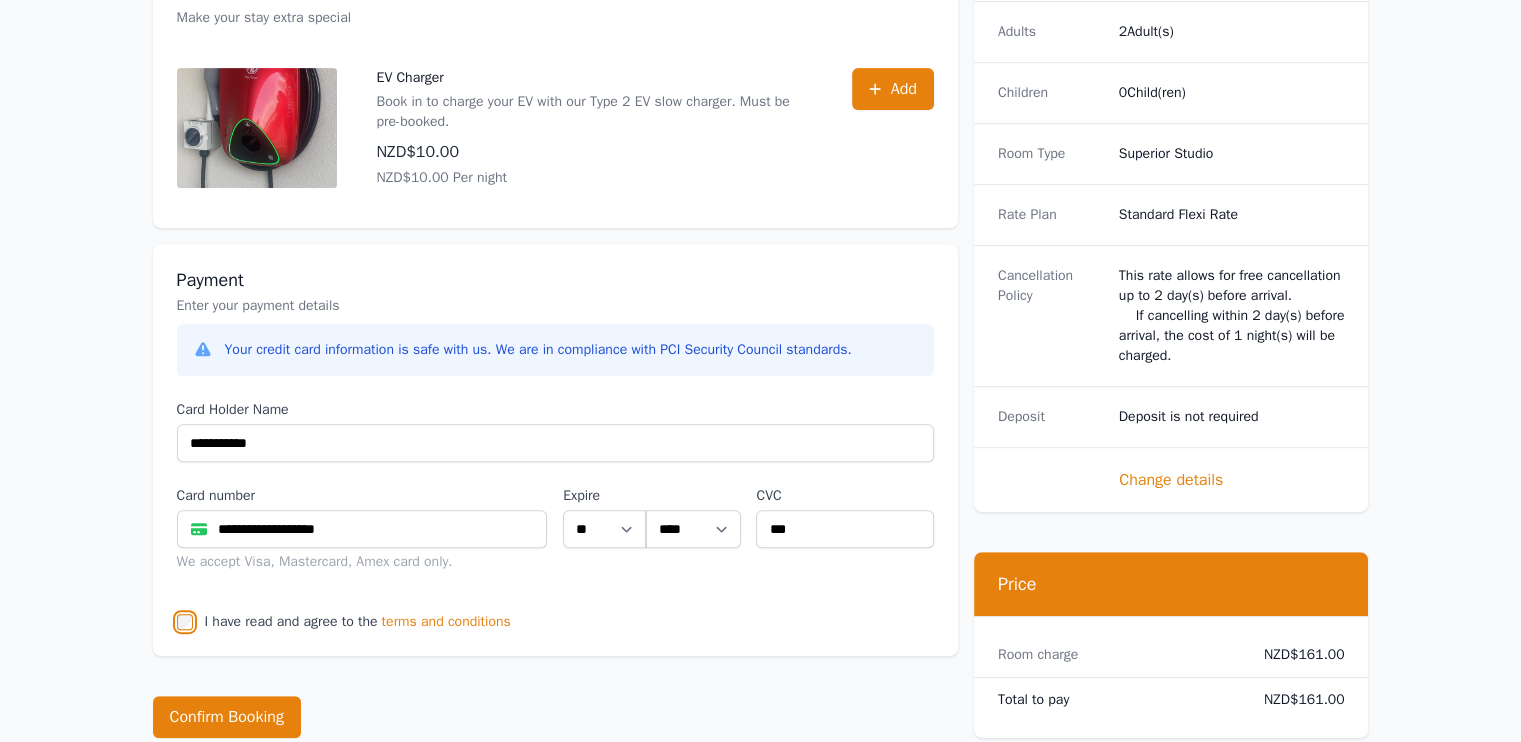 scroll, scrollTop: 900, scrollLeft: 0, axis: vertical 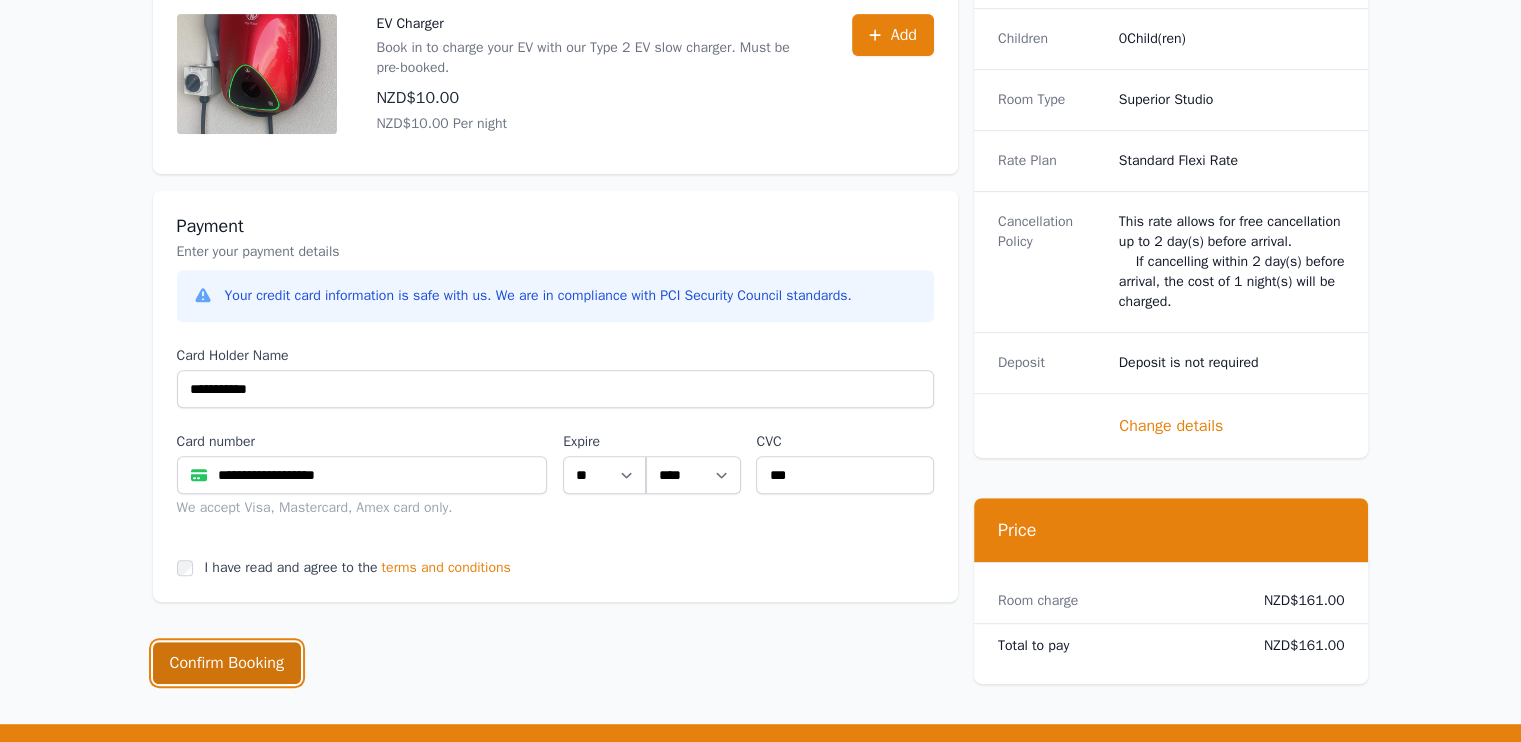 click on "Confirm Booking" at bounding box center [227, 663] 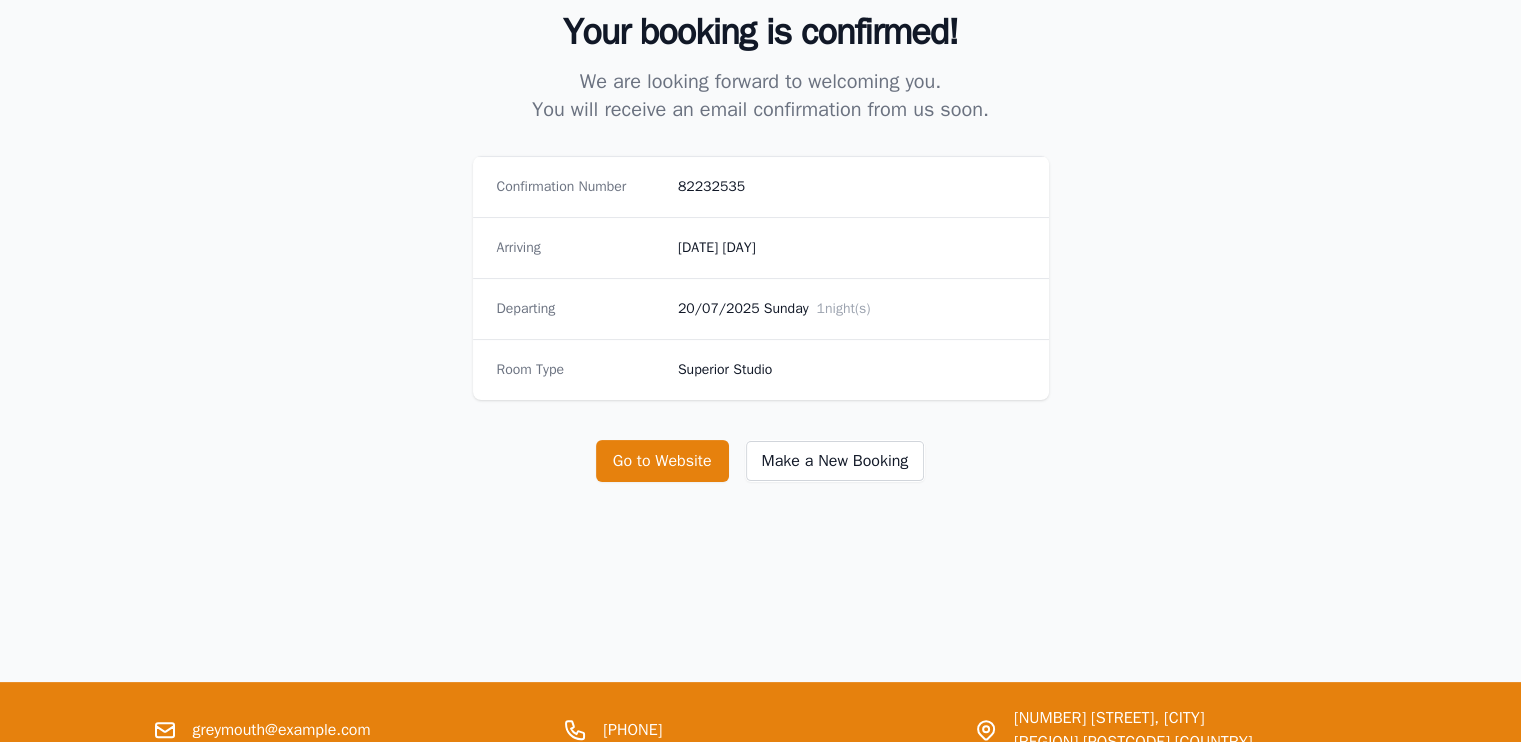 scroll, scrollTop: 100, scrollLeft: 0, axis: vertical 